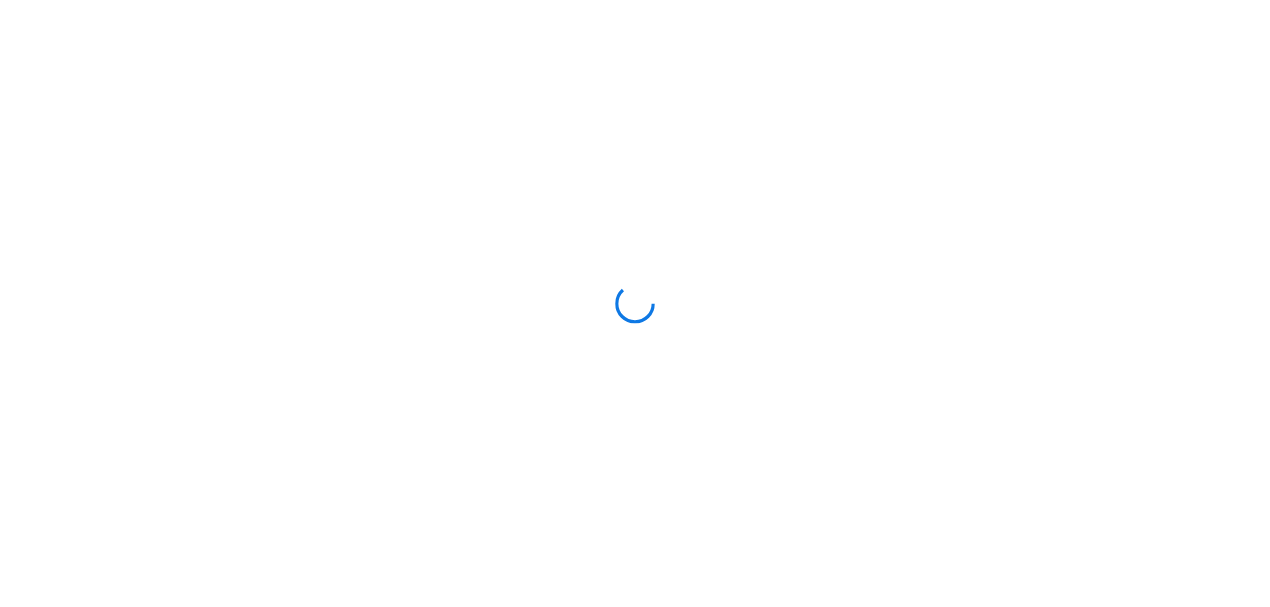 scroll, scrollTop: 0, scrollLeft: 0, axis: both 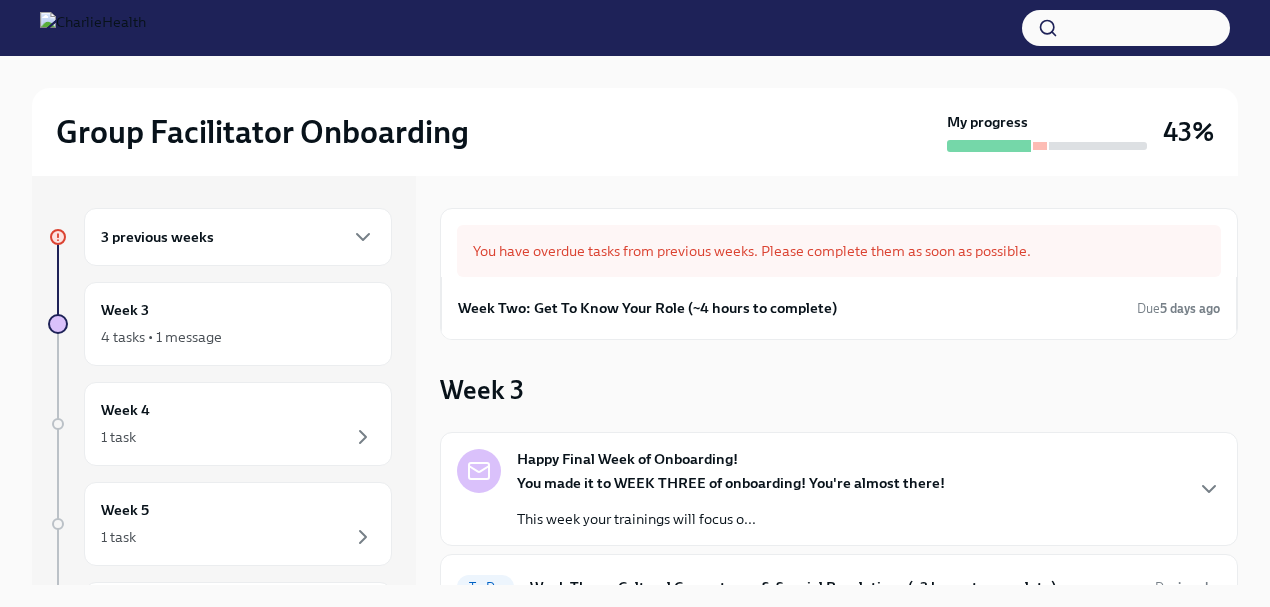 click on "3 previous weeks" at bounding box center (157, 237) 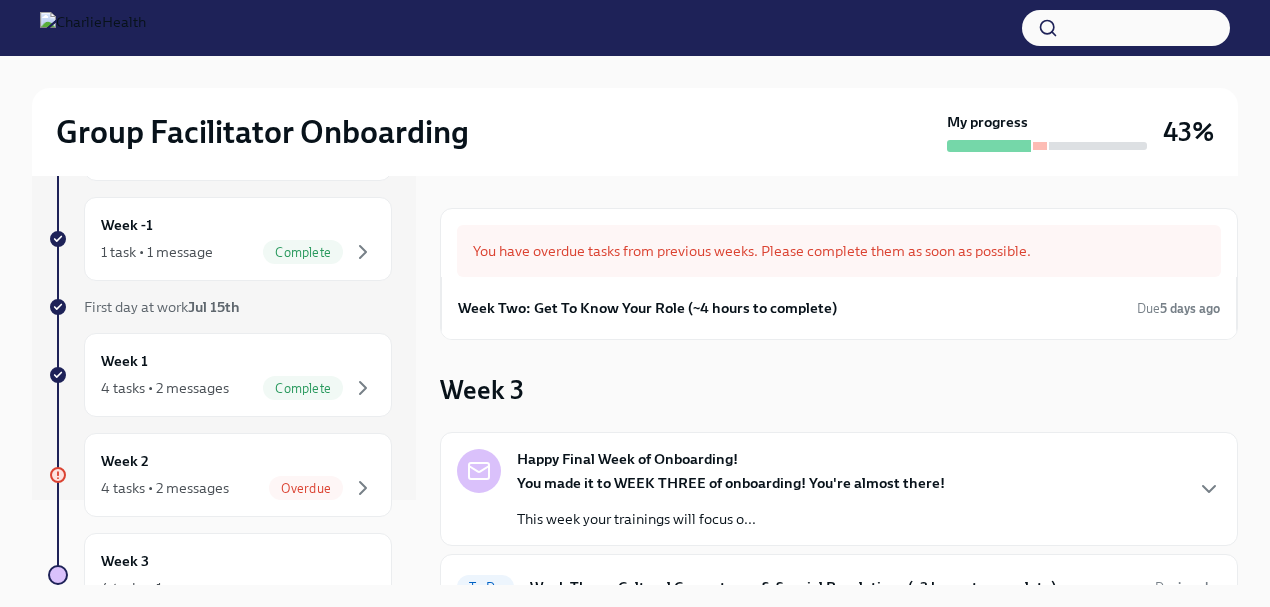 scroll, scrollTop: 155, scrollLeft: 0, axis: vertical 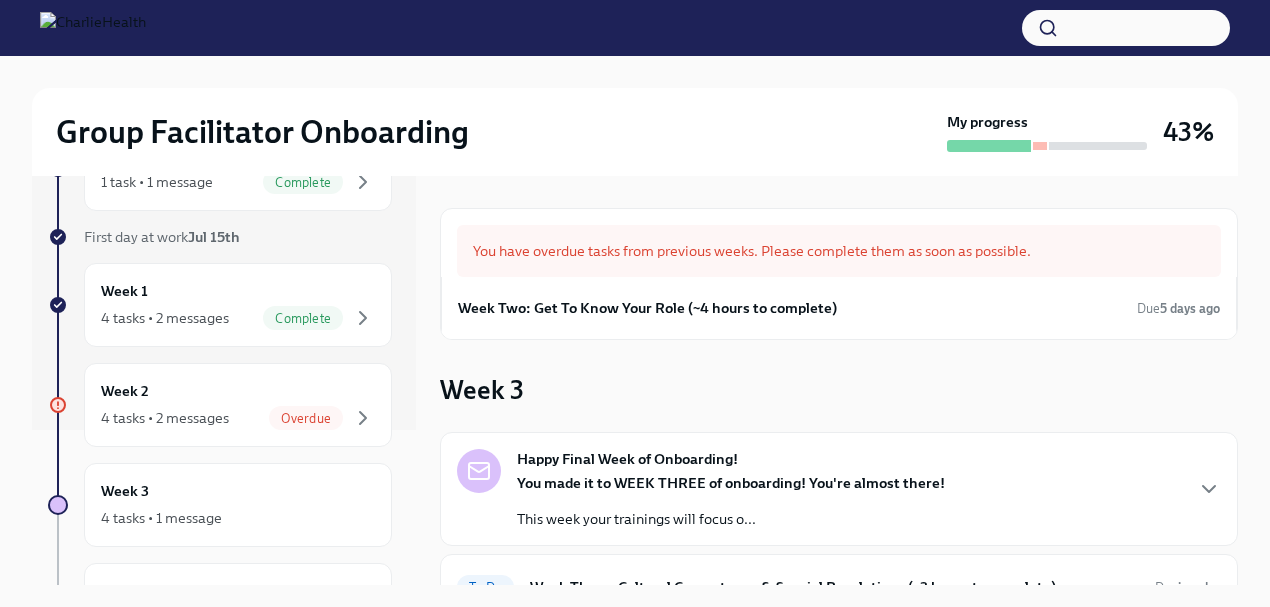 click on "4 tasks • 2 messages" at bounding box center [165, 418] 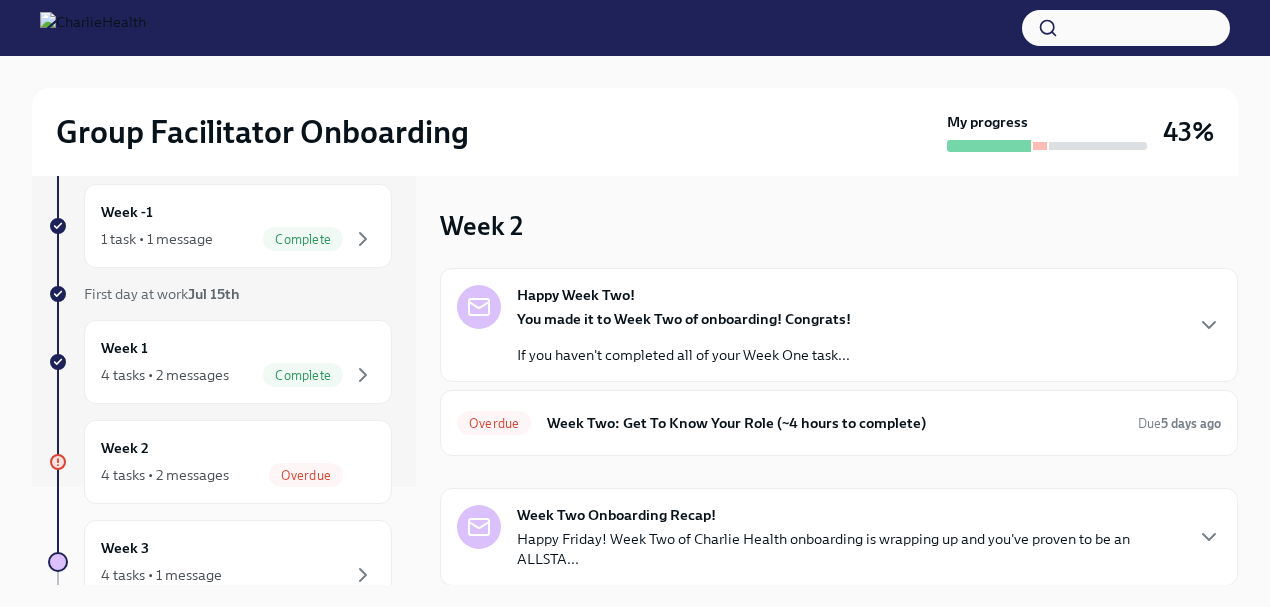 scroll, scrollTop: 97, scrollLeft: 0, axis: vertical 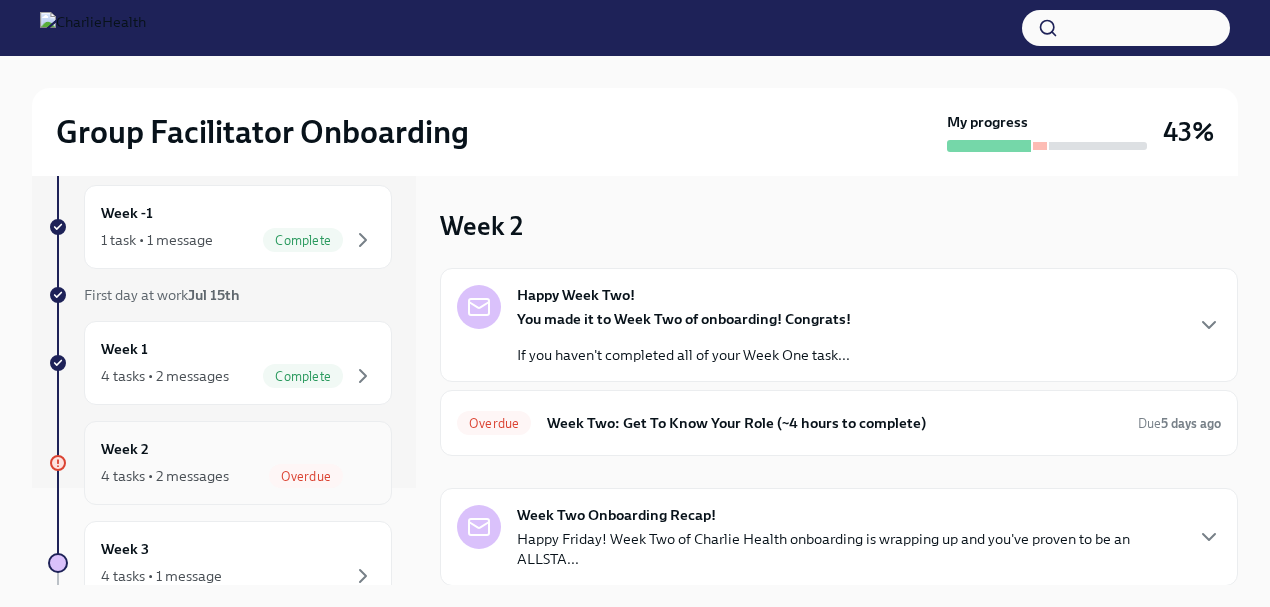 click on "4 tasks • 2 messages" at bounding box center (165, 476) 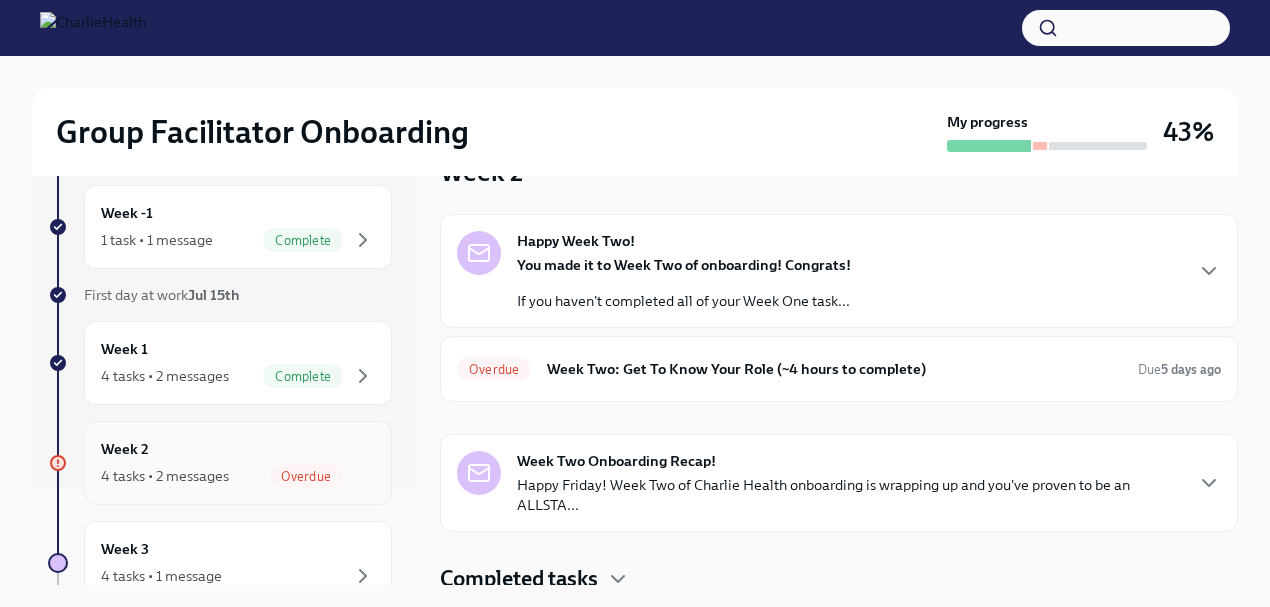 scroll, scrollTop: 60, scrollLeft: 0, axis: vertical 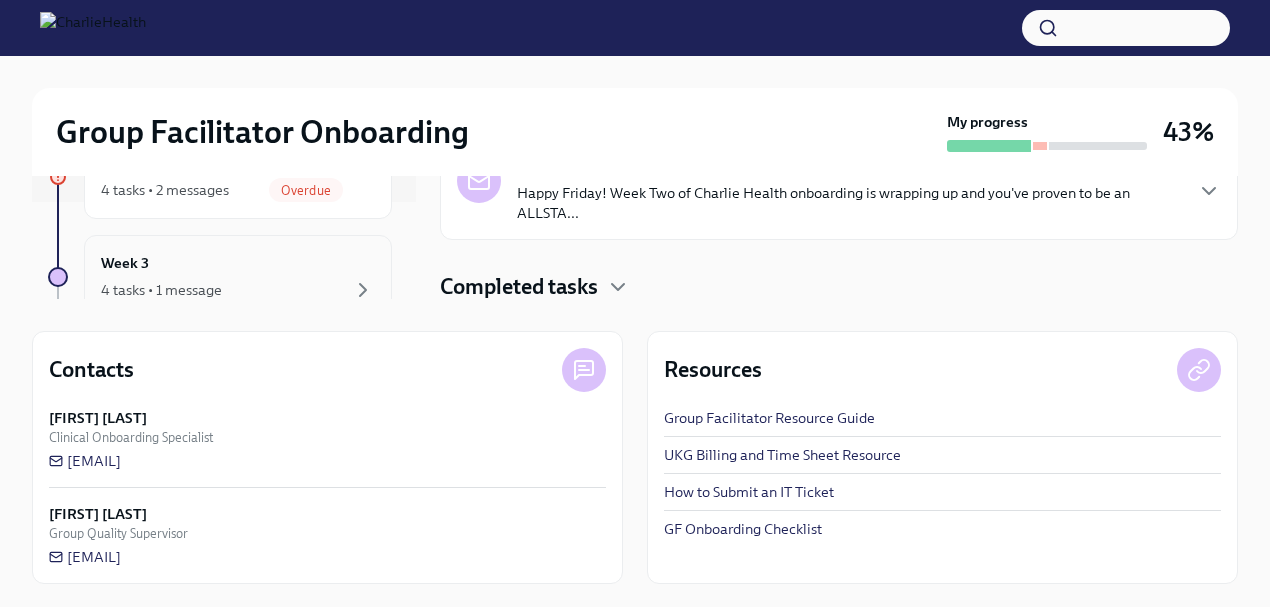 click on "4 tasks • 1 message" at bounding box center (161, 290) 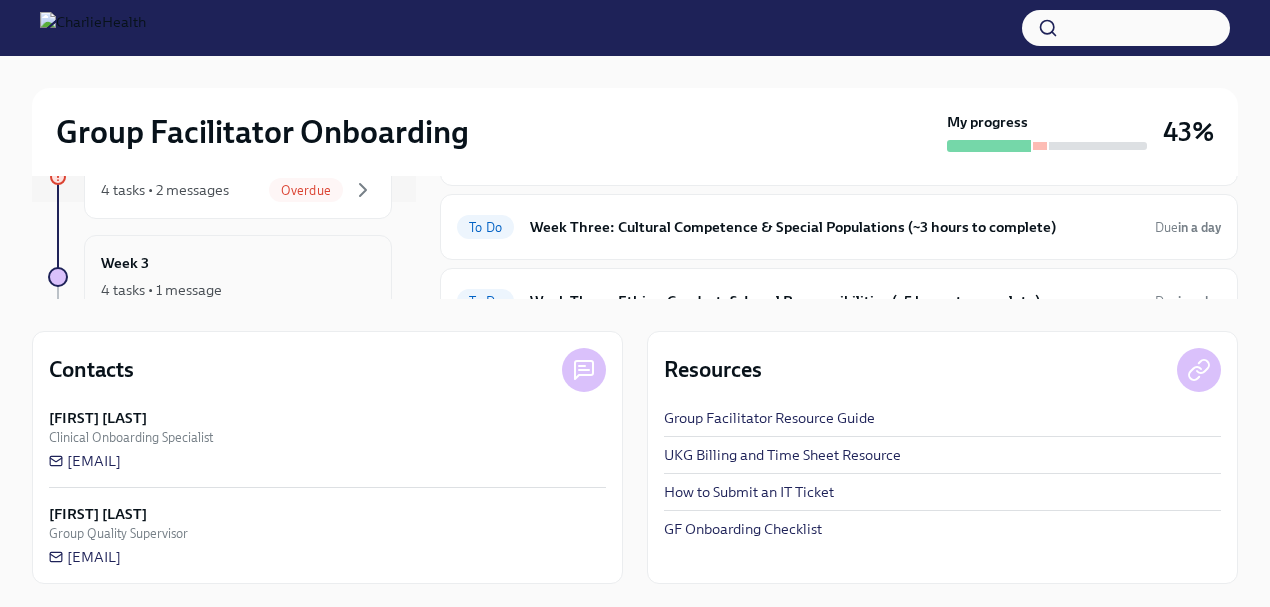 scroll, scrollTop: 0, scrollLeft: 0, axis: both 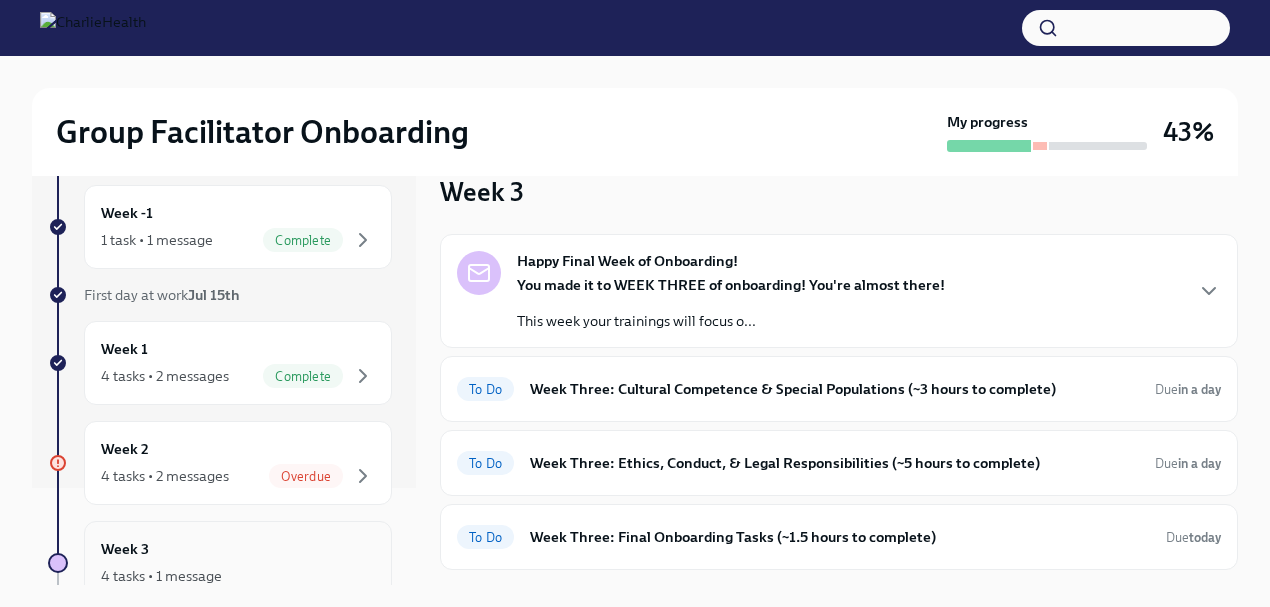 click on "Happy Final Week of Onboarding! You made it to WEEK THREE of onboarding! You're almost there!
This week your trainings will focus o..." at bounding box center [839, 291] 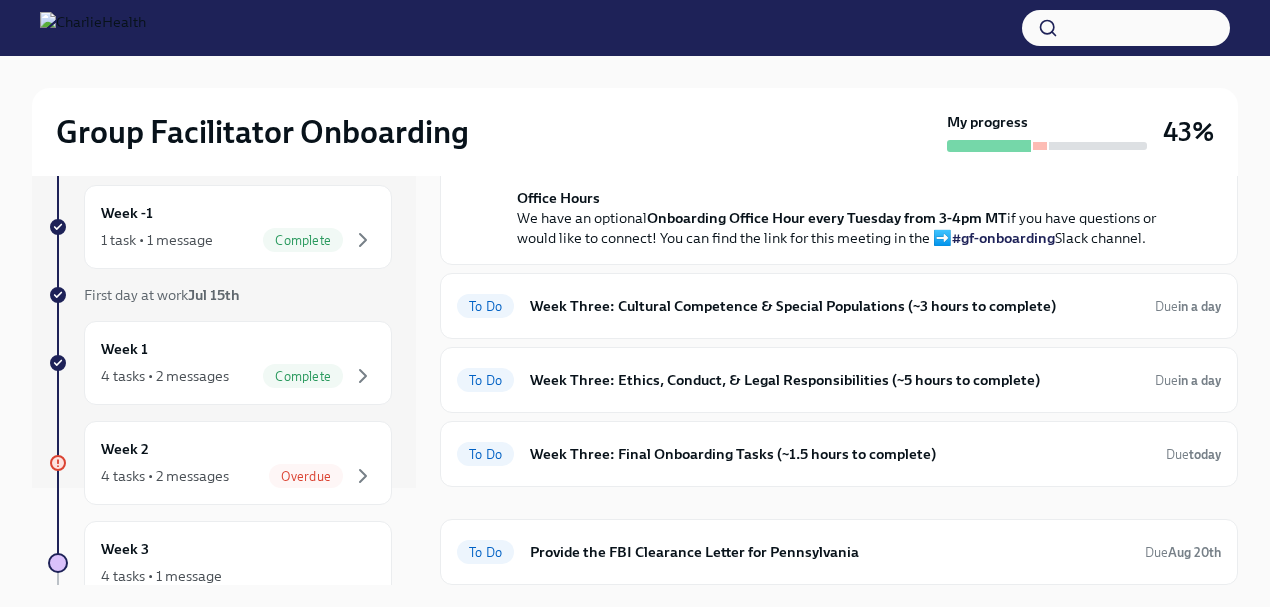 scroll, scrollTop: 1018, scrollLeft: 0, axis: vertical 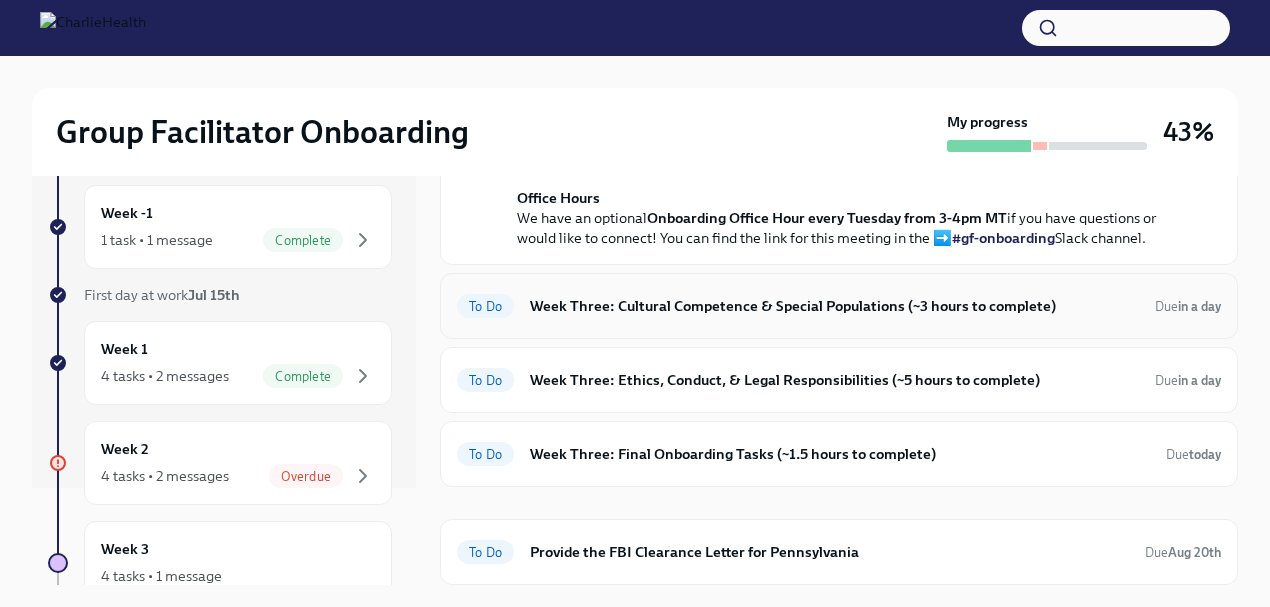 click on "in a day" at bounding box center [1199, 306] 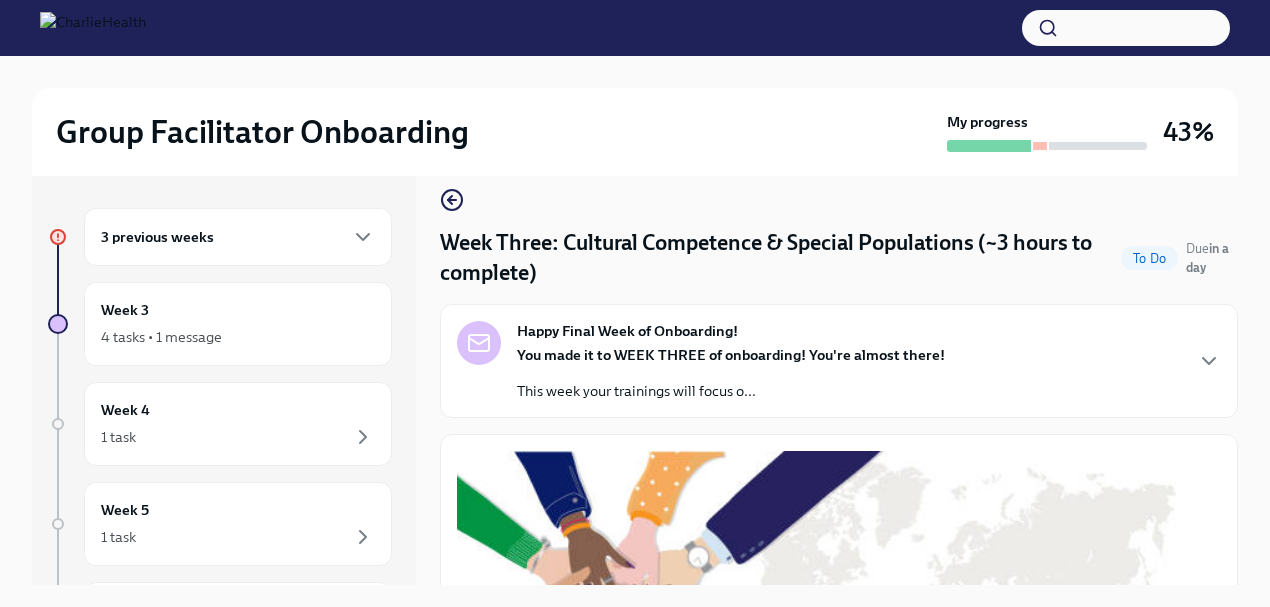 scroll, scrollTop: 0, scrollLeft: 0, axis: both 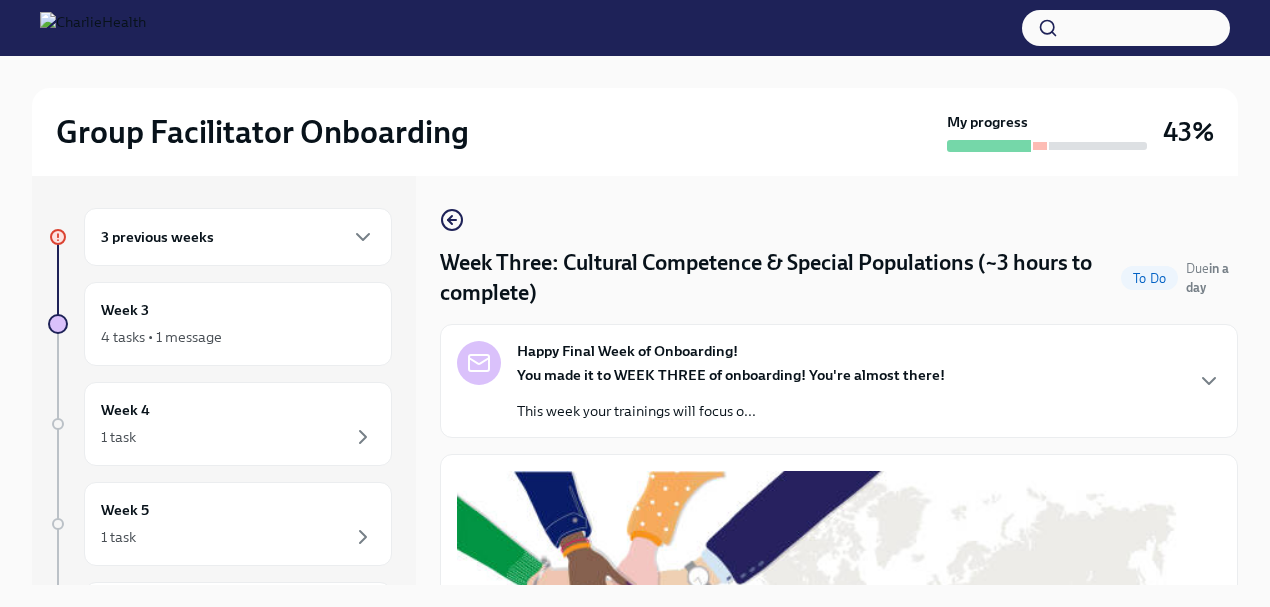 click on "3 previous weeks" at bounding box center (238, 237) 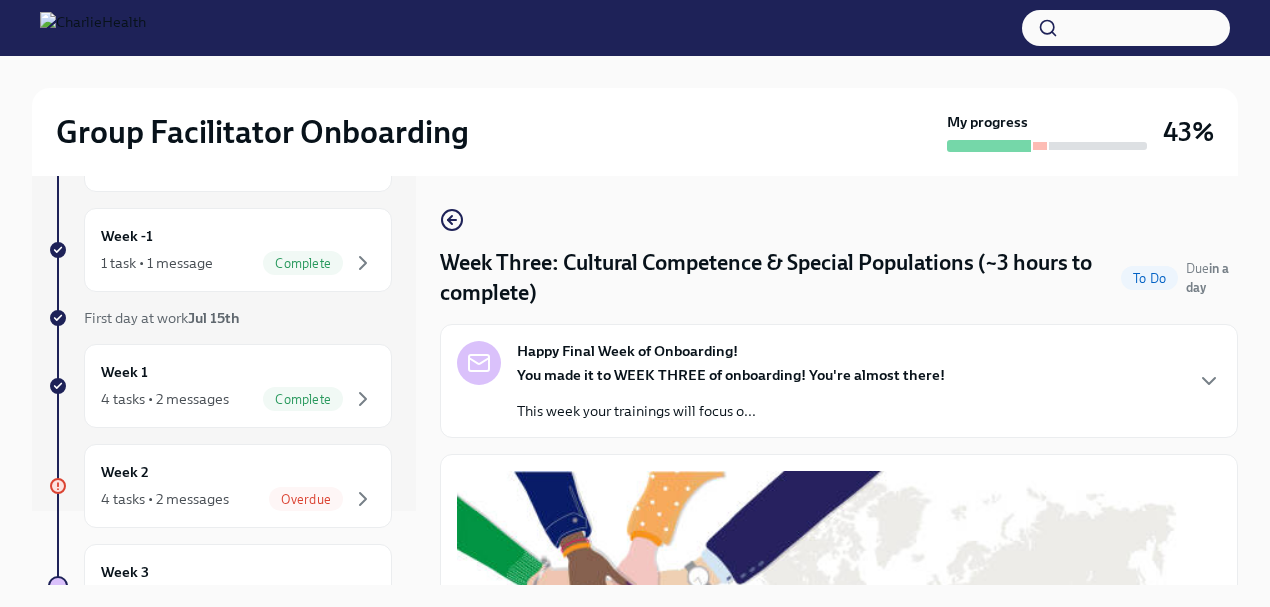 scroll, scrollTop: 84, scrollLeft: 0, axis: vertical 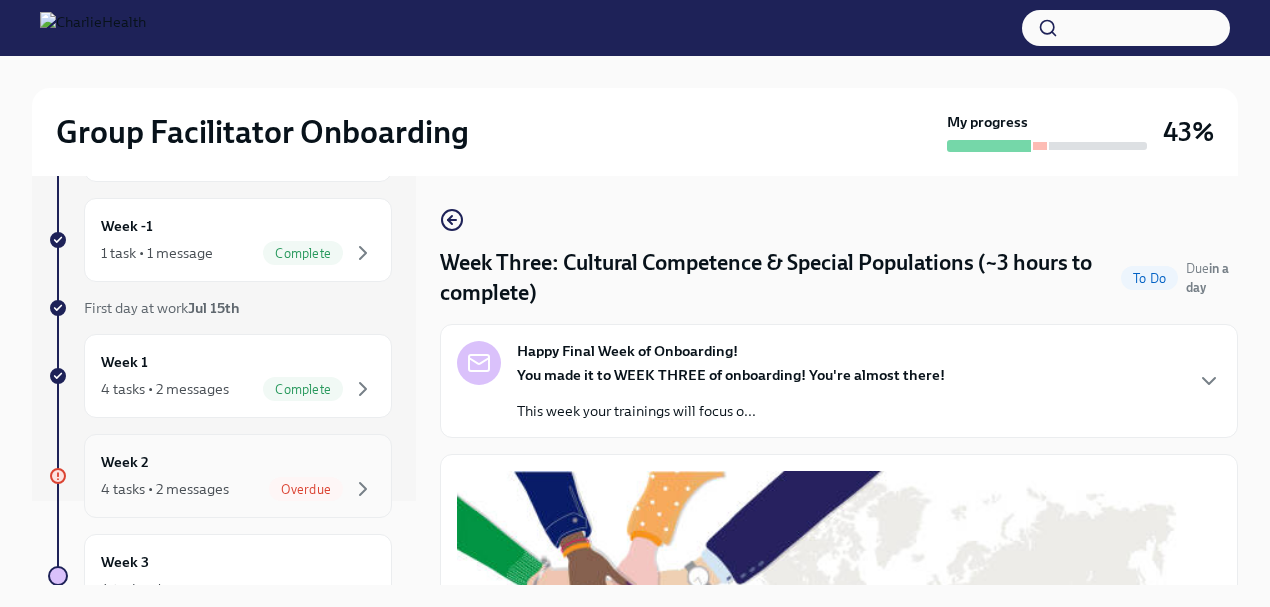 click on "4 tasks • 2 messages" at bounding box center (165, 489) 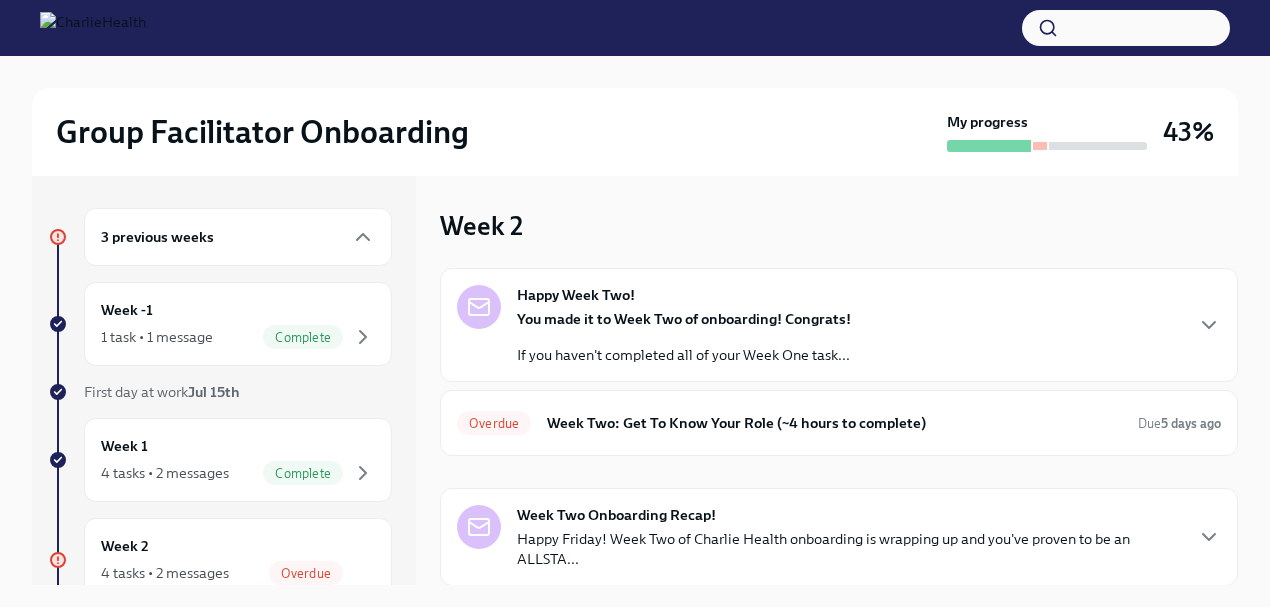 scroll, scrollTop: 60, scrollLeft: 0, axis: vertical 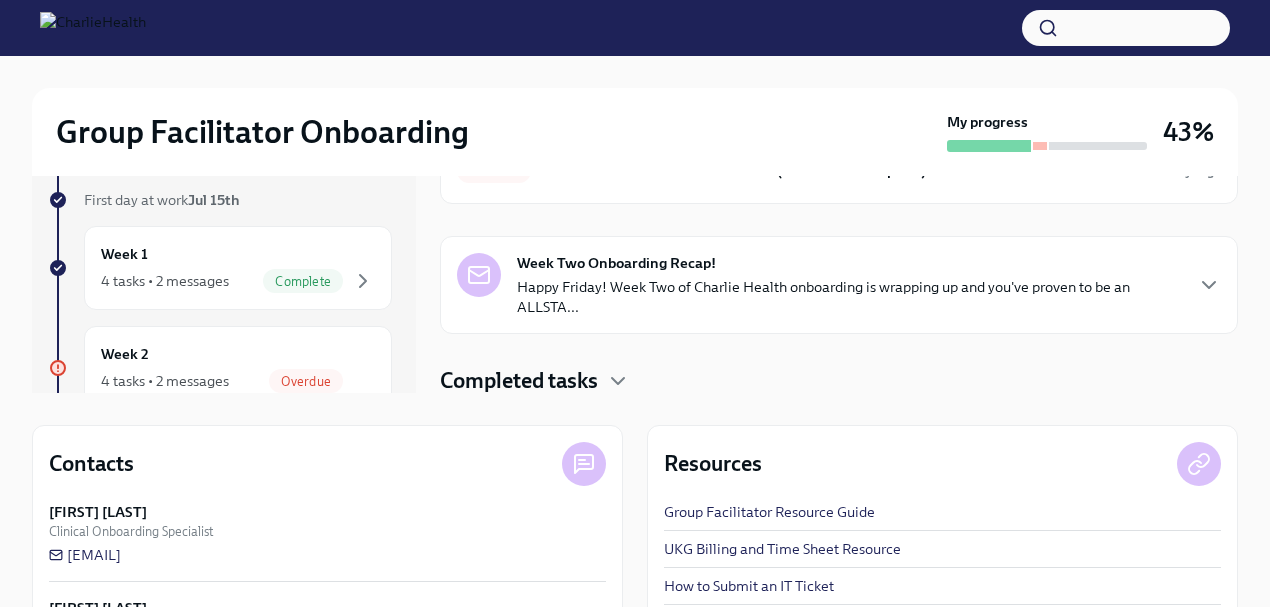 click on "Week Two Onboarding Recap! Happy Friday! Week Two of Charlie Health onboarding is wrapping up and you've proven to be an ALLSTA..." at bounding box center (839, 285) 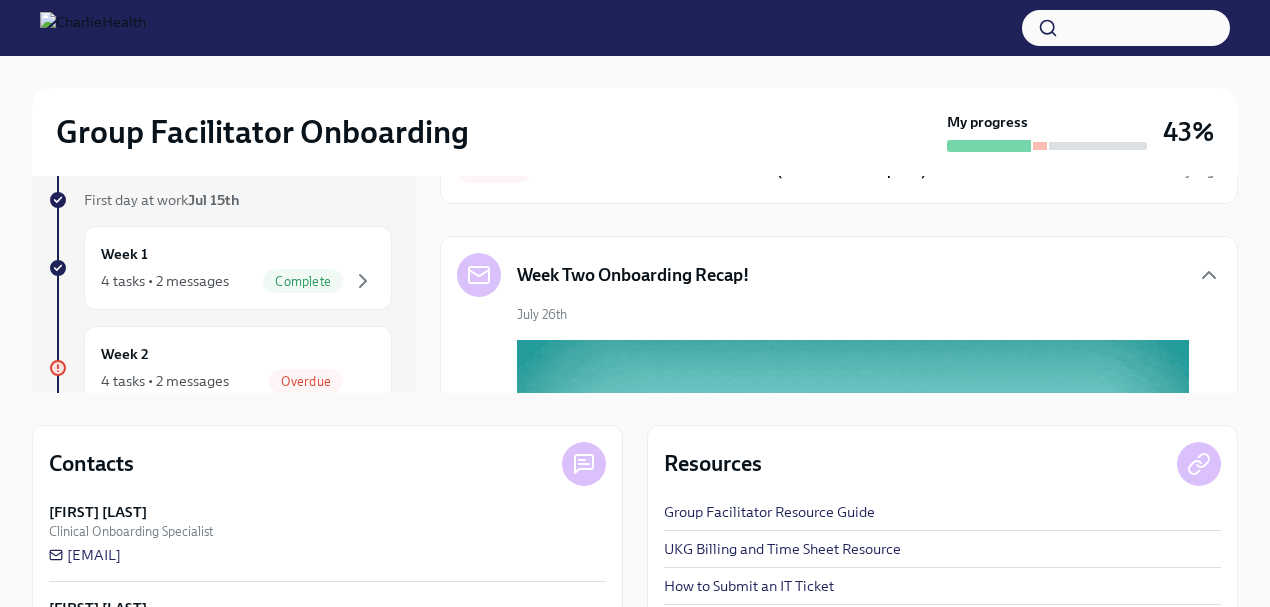 scroll, scrollTop: 286, scrollLeft: 0, axis: vertical 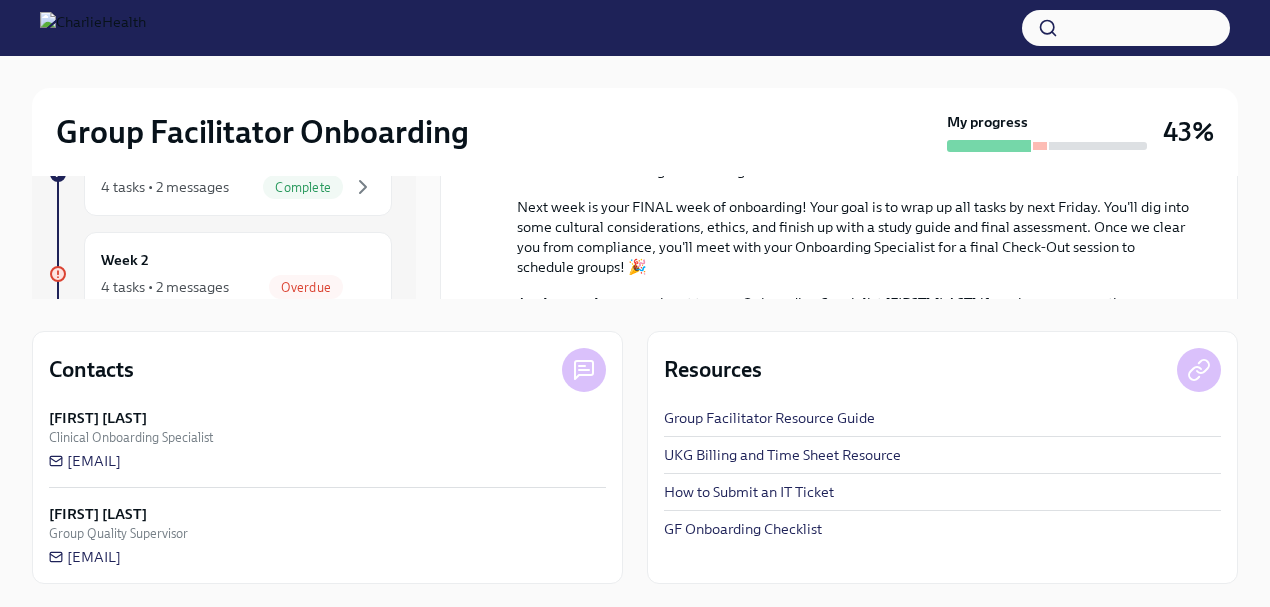 click on "3 previous weeks Week -1 1 task • 1 message Complete First day at work  Jul 15th Week 1 4 tasks • 2 messages Complete Week 2 4 tasks • 2 messages Overdue Week 3 4 tasks • 1 message Week 4 1 task Week 5 1 task Week 6 1 task Experience ends  Sep 17th Week 2 Happy Week Two! You made it to Week Two of onboarding! Congrats!
If you haven't completed all of your Week One task... Overdue Week Two: Get To Know Your Role (~4 hours to complete) Due  5 days ago Week Two Onboarding Recap! July 26th Happy Friday! Week Two of Charlie Health onboarding is wrapping up and you've proven to be an ALLSTAR ⭐
Here's a recap of all the tasks you should have completed this week (or are finishing over the weekend):
[Optional] Meet & Greet with your Clinical Onboarding Specialist Maggie Greenawalt
Docebo: How To Be A Successful Group Facilitator
Docebo: IOP Overview, Curriculum & Roles
Docebo: Skills For Facilitators
Schedule & Attend Group Observation
Docebo: How To Sign Up For Groups & Release Groups" at bounding box center (635, 237) 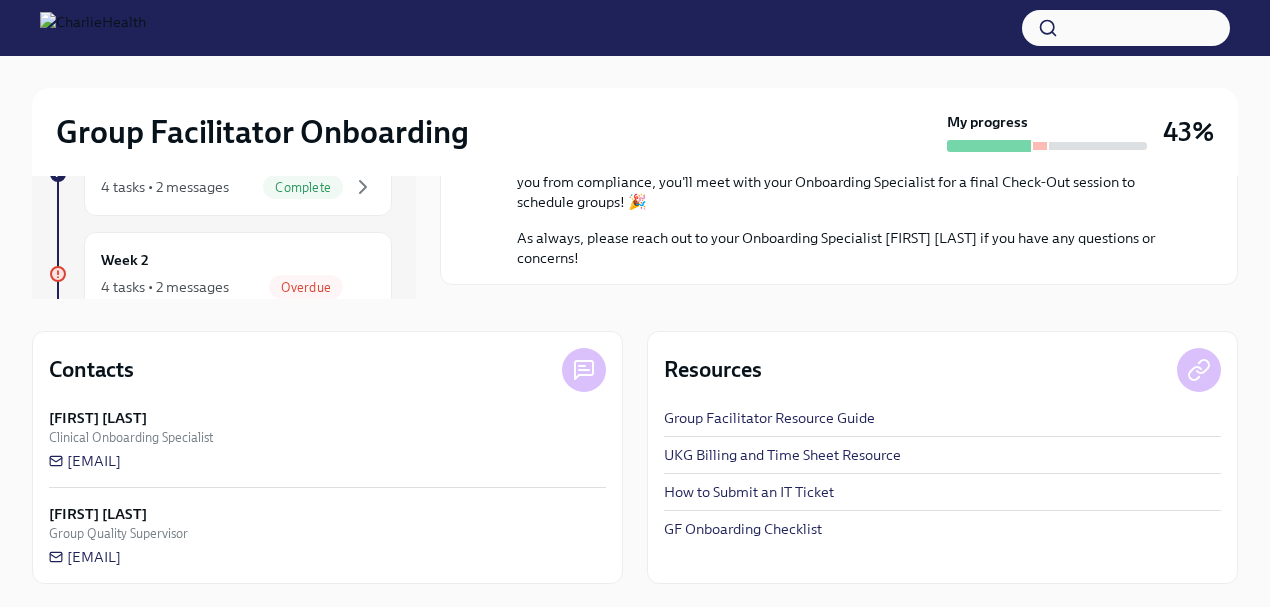scroll, scrollTop: 956, scrollLeft: 0, axis: vertical 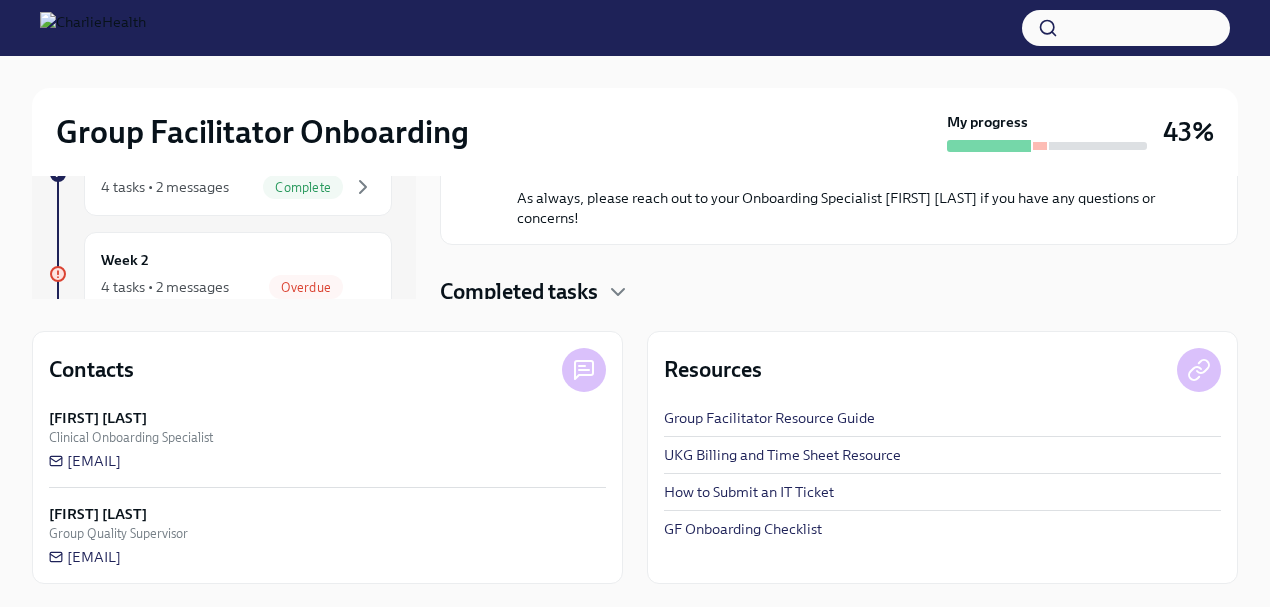 click on "Completed tasks" at bounding box center [519, 292] 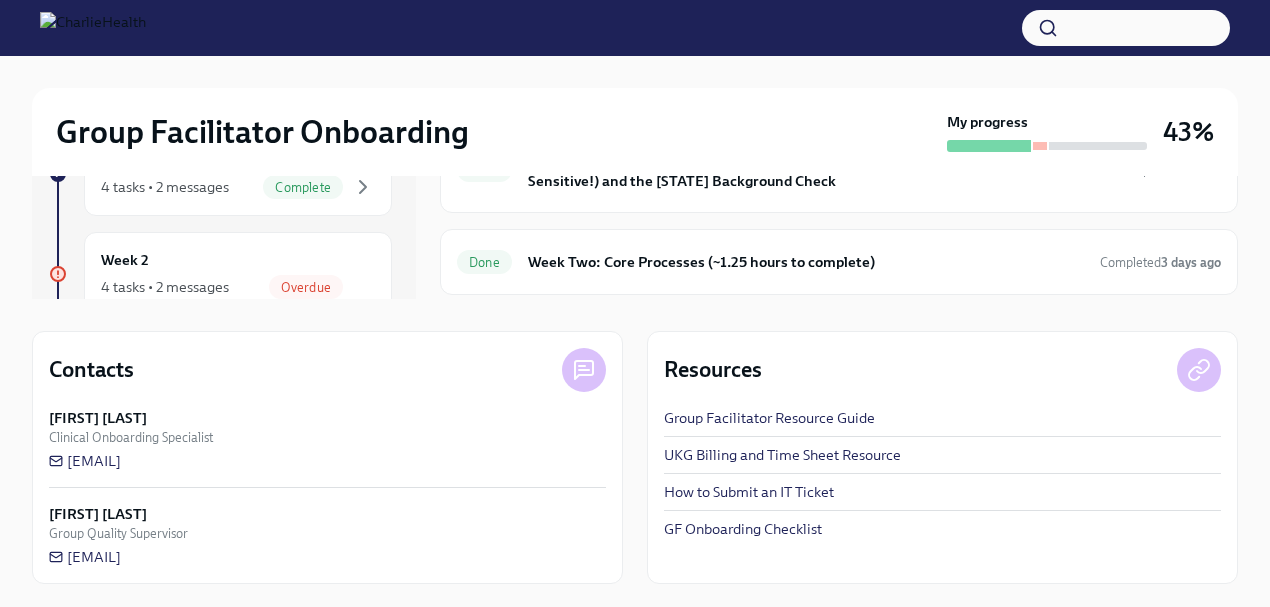 scroll, scrollTop: 1220, scrollLeft: 0, axis: vertical 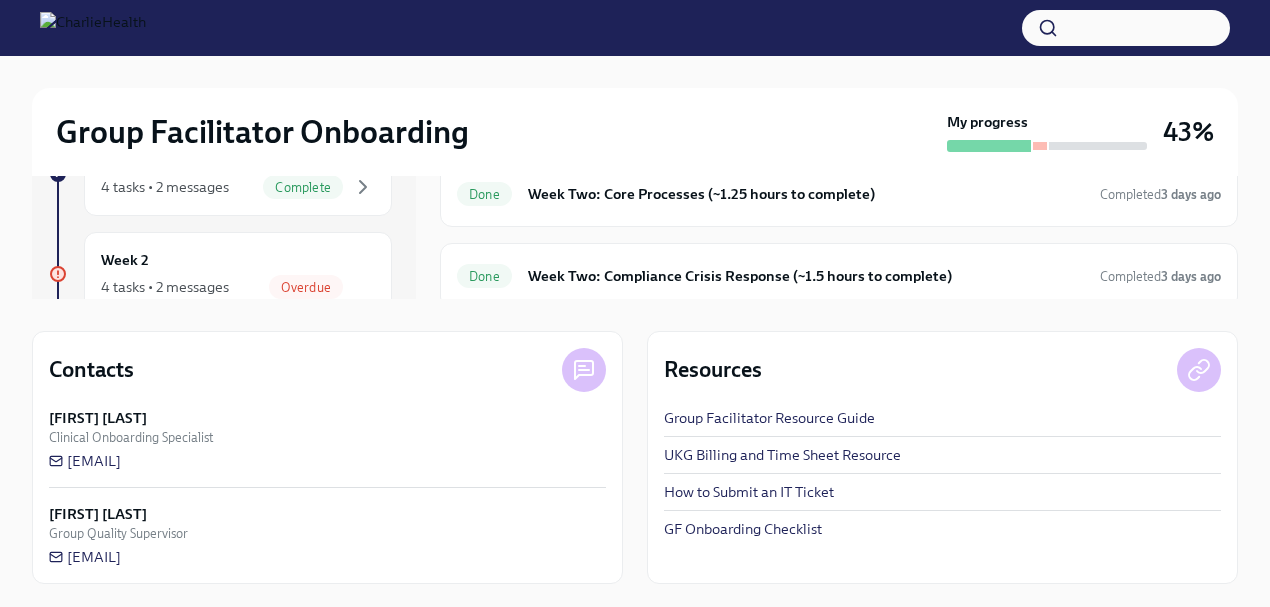 click at bounding box center [635, 72] 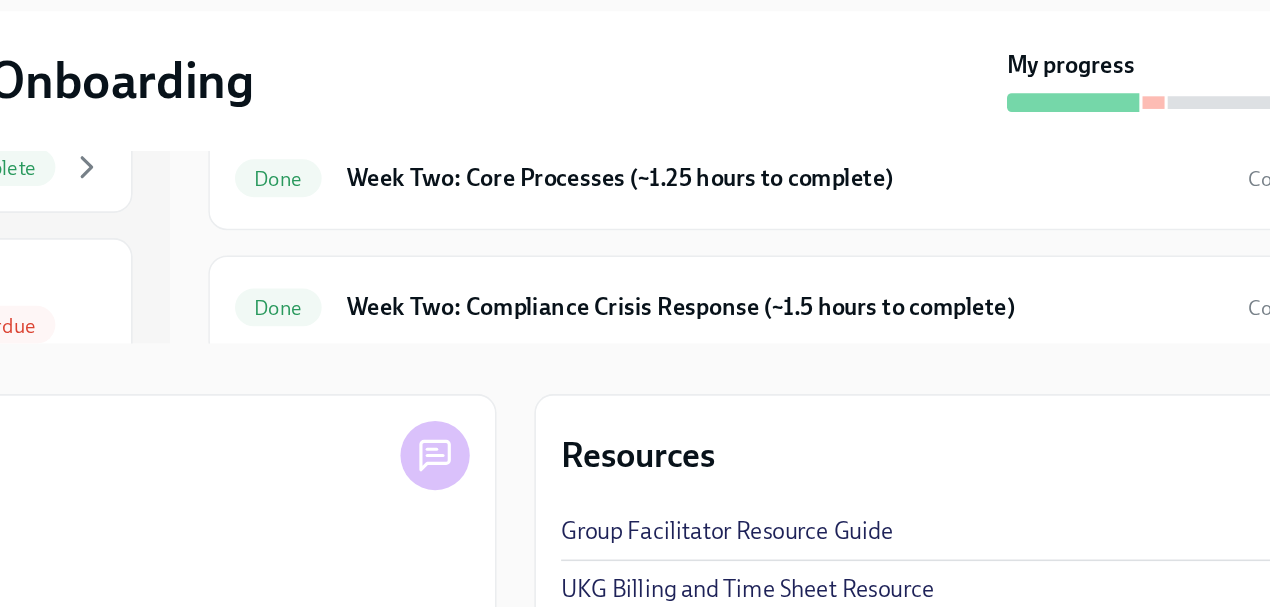 scroll, scrollTop: 1218, scrollLeft: 0, axis: vertical 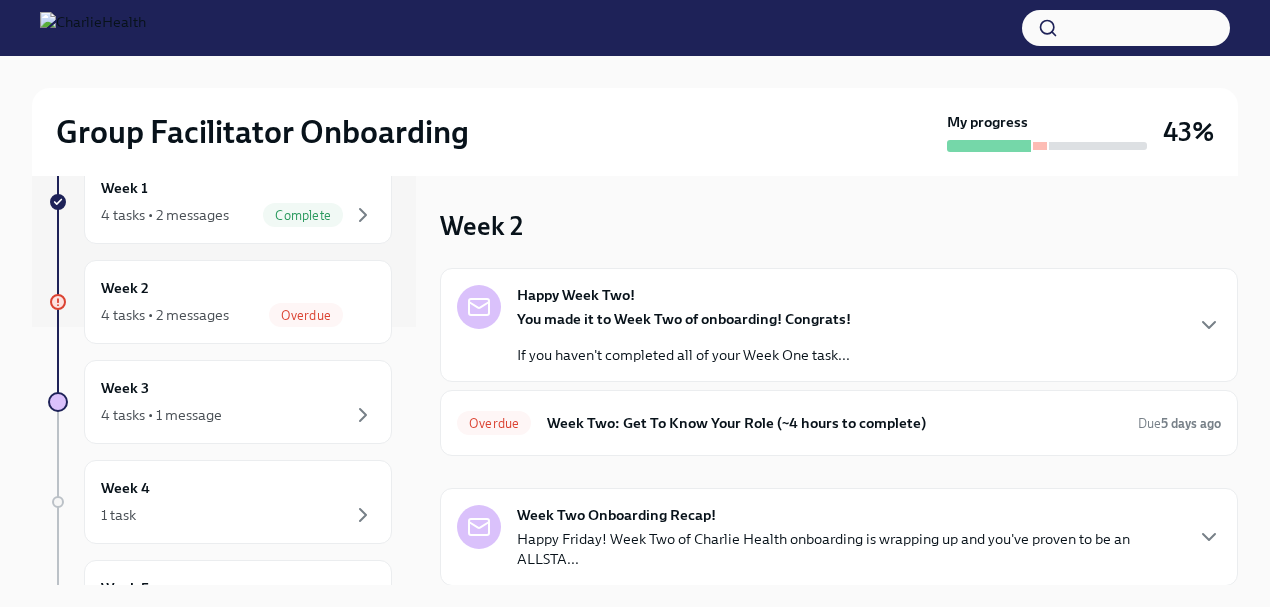 click on "4 tasks • 1 message" at bounding box center (161, 415) 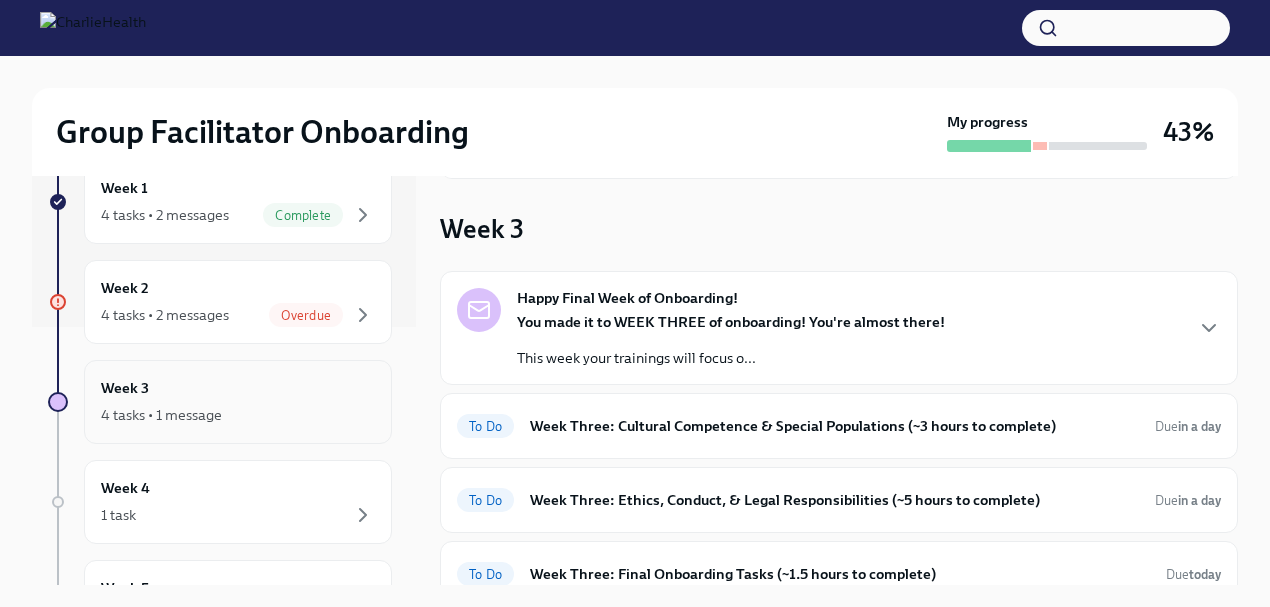 scroll, scrollTop: 165, scrollLeft: 0, axis: vertical 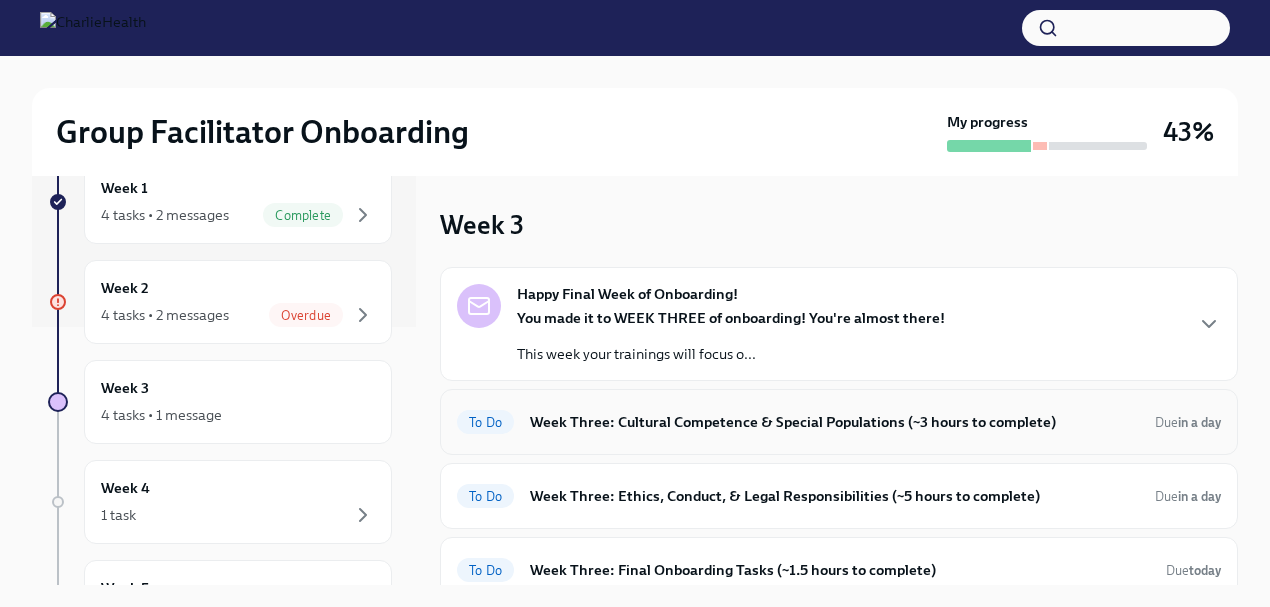 click on "in a day" at bounding box center (1199, 422) 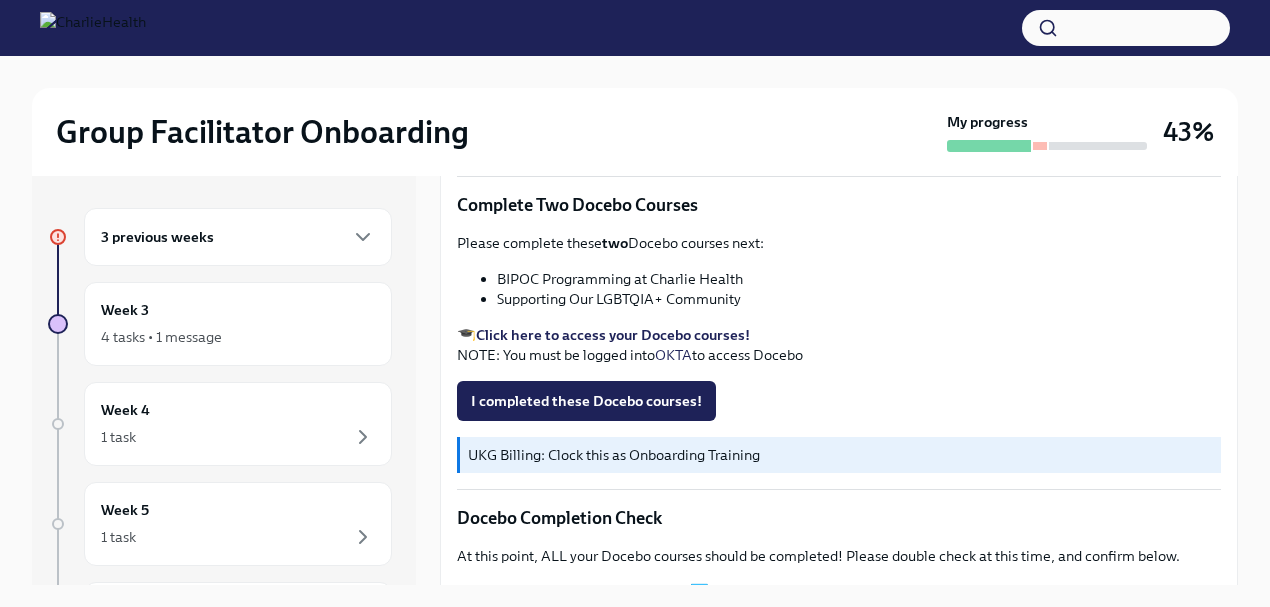 scroll, scrollTop: 680, scrollLeft: 0, axis: vertical 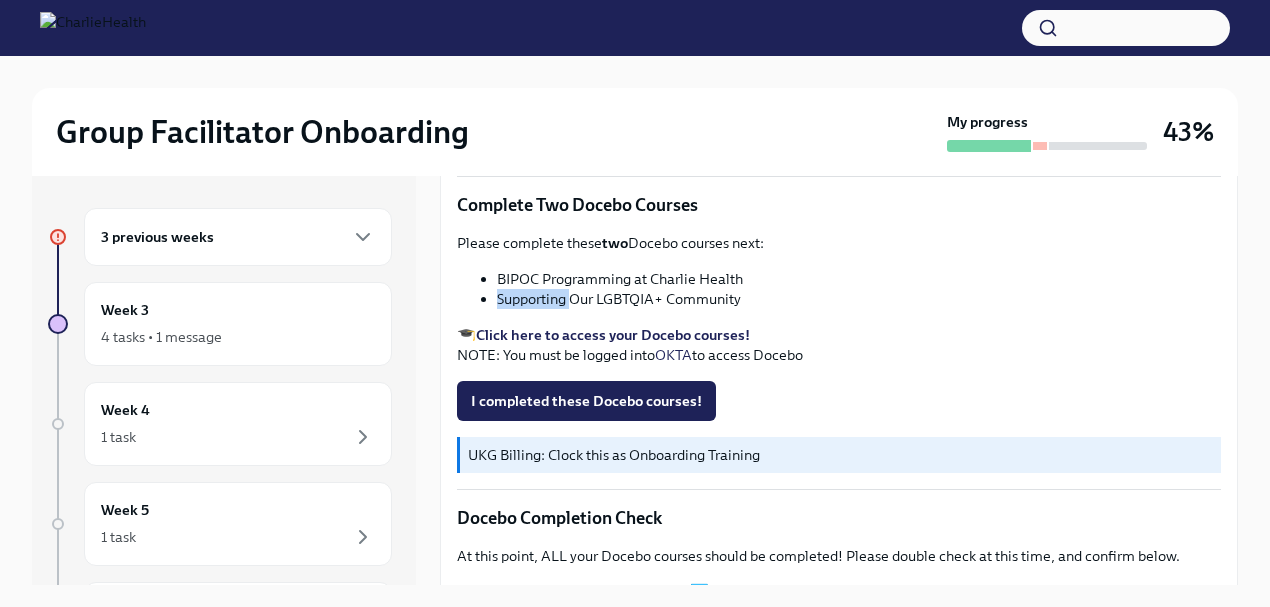 click on "Supporting Our LGBTQIA+ Community" at bounding box center (859, 299) 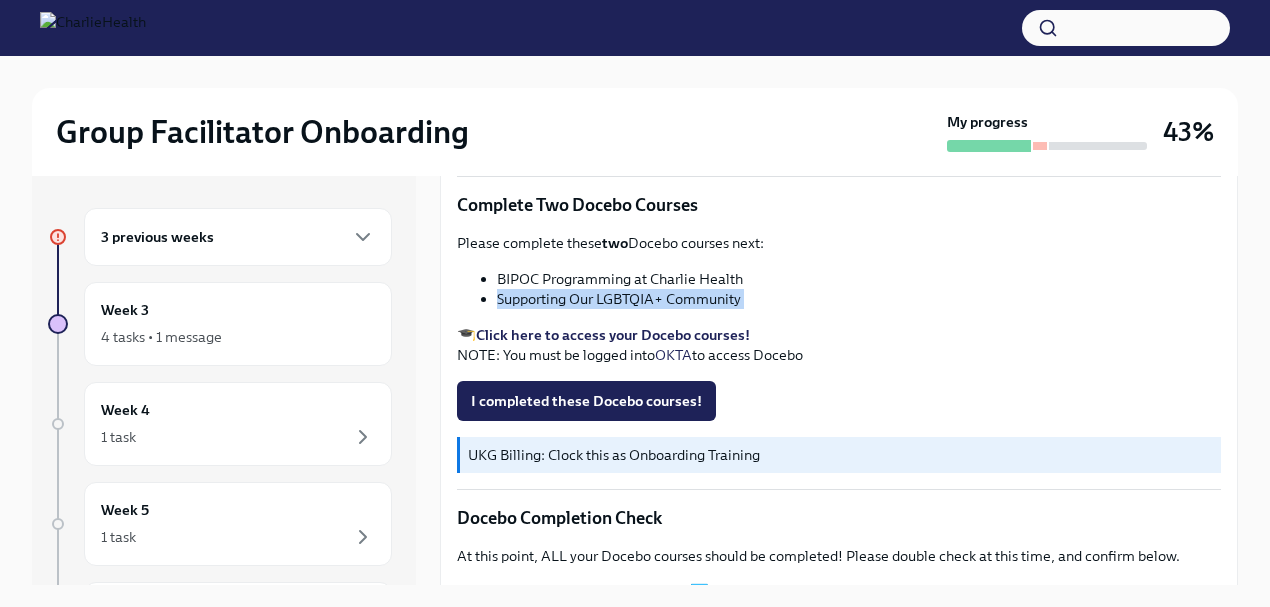 click on "Supporting Our LGBTQIA+ Community" at bounding box center [859, 299] 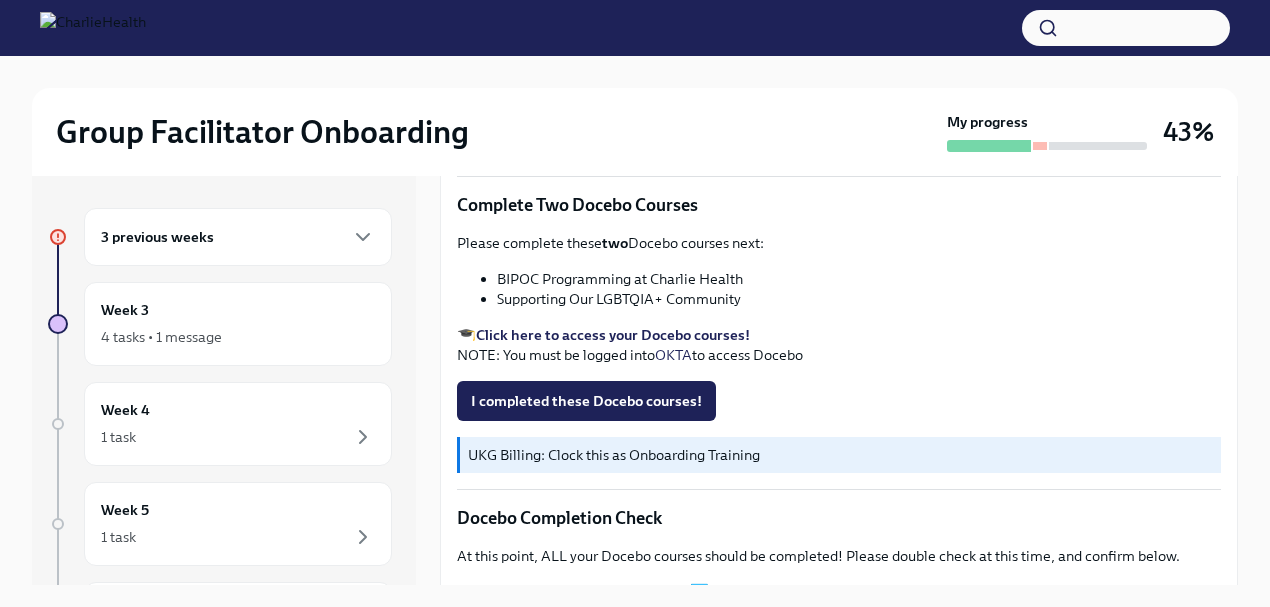 click on "BIPOC Programming at Charlie Health" at bounding box center (859, 279) 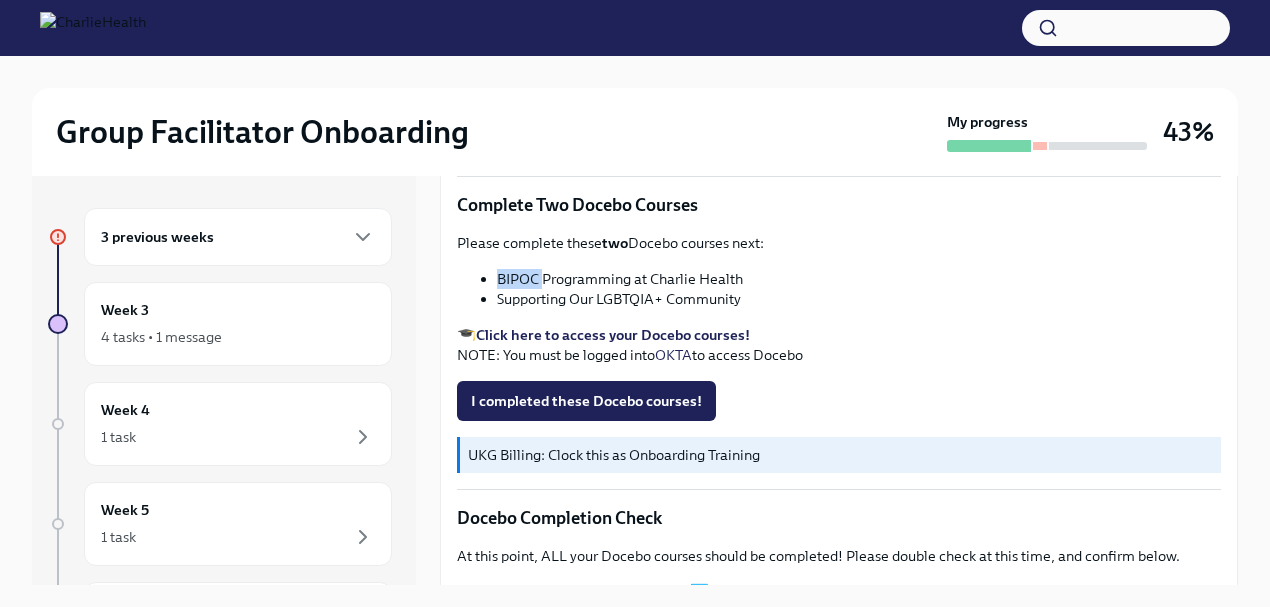 click on "BIPOC Programming at Charlie Health" at bounding box center (859, 279) 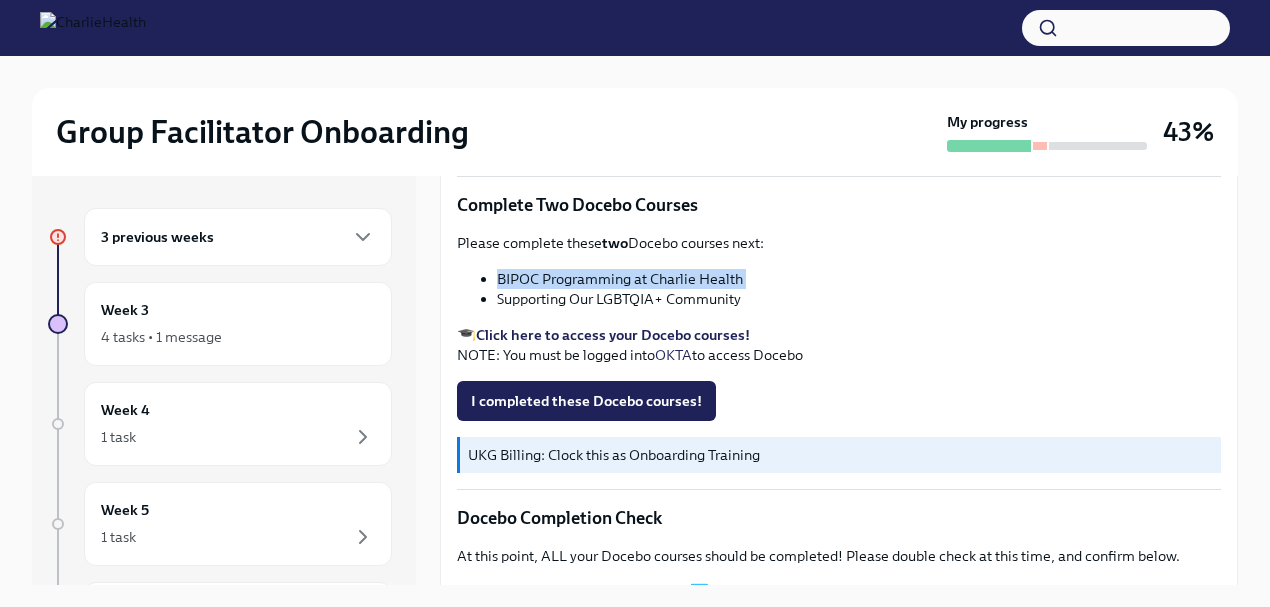 click on "BIPOC Programming at Charlie Health" at bounding box center (859, 279) 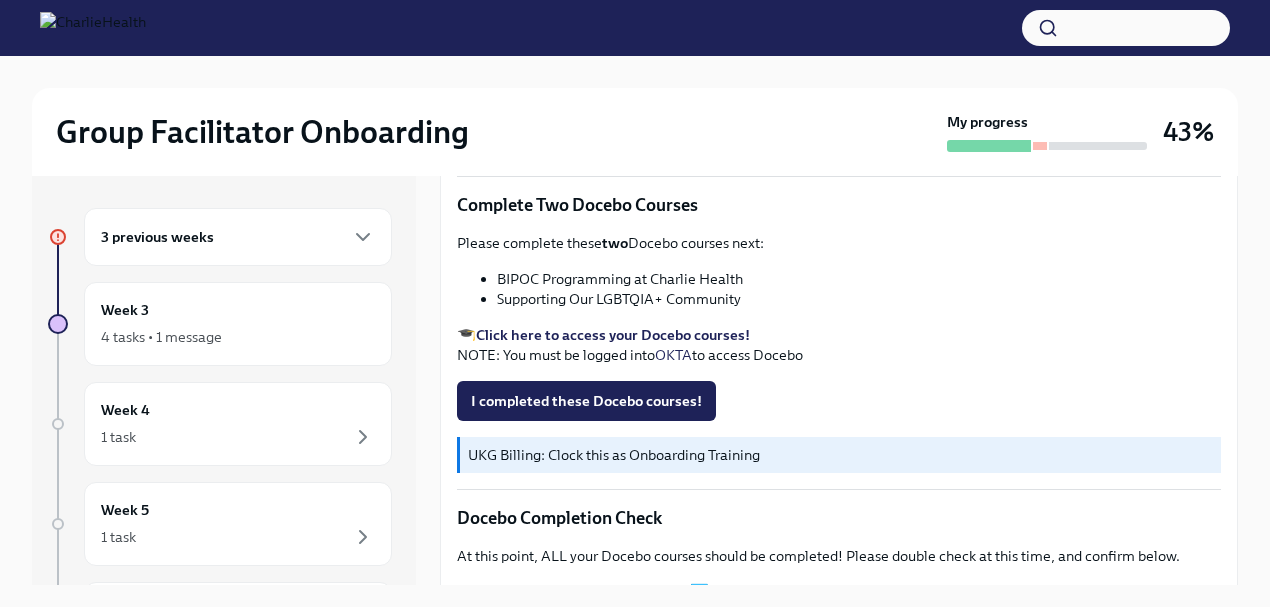 click on "Supporting Our LGBTQIA+ Community" at bounding box center [859, 299] 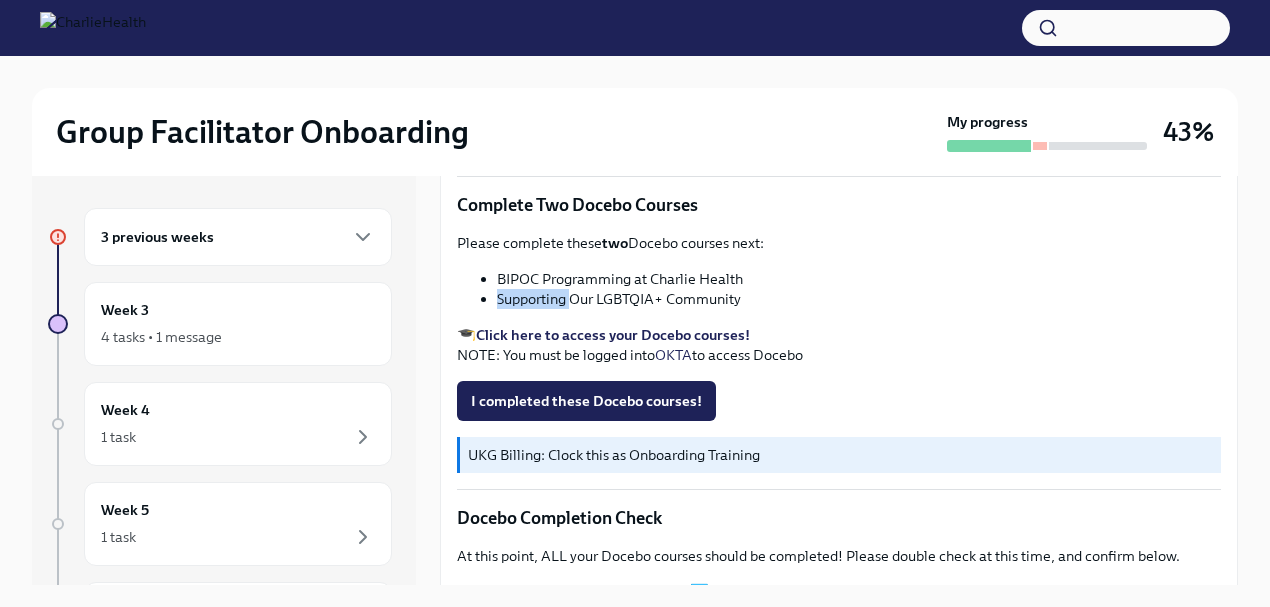 click on "Supporting Our LGBTQIA+ Community" at bounding box center [859, 299] 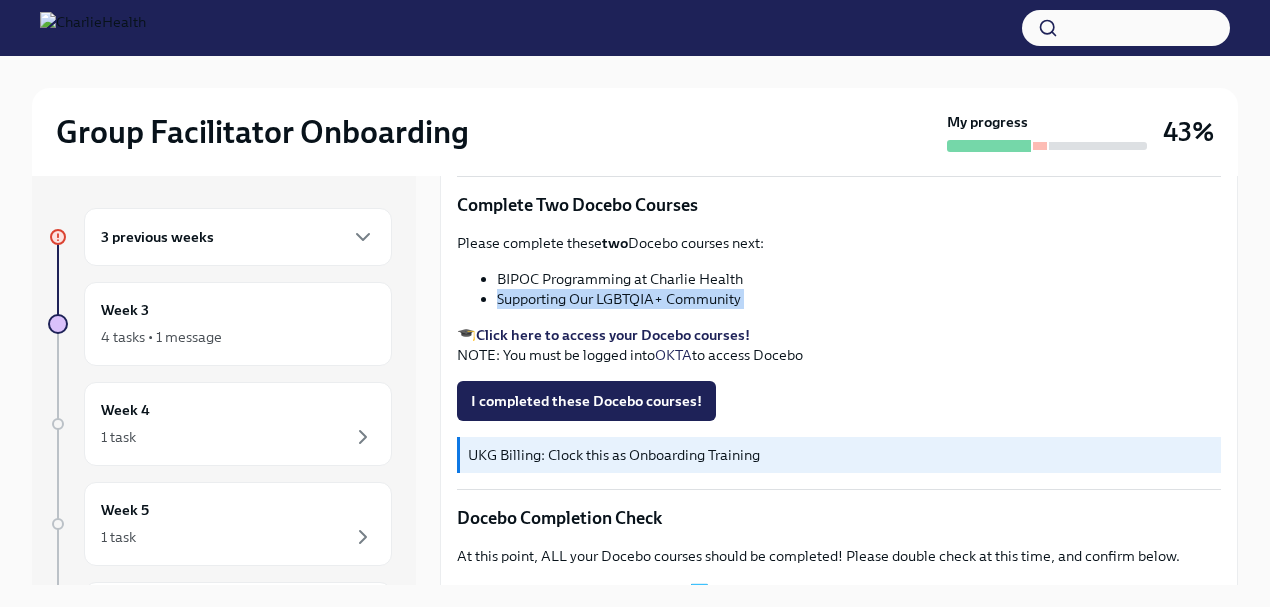 click on "Supporting Our LGBTQIA+ Community" at bounding box center (859, 299) 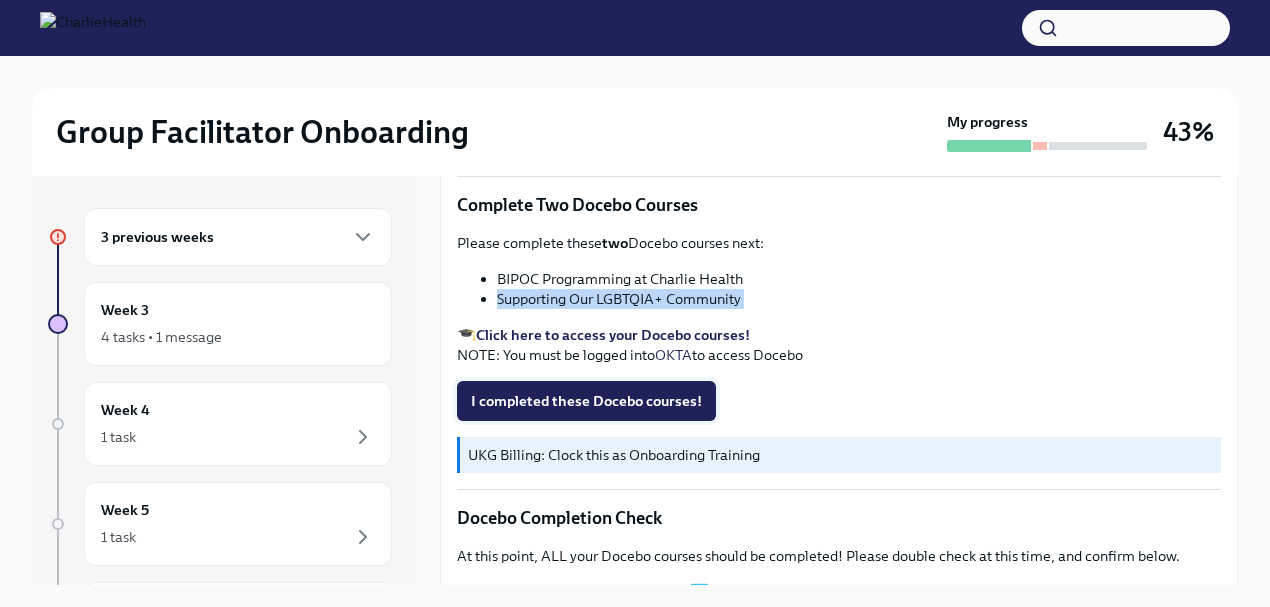 click on "I completed these Docebo courses!" at bounding box center (586, 401) 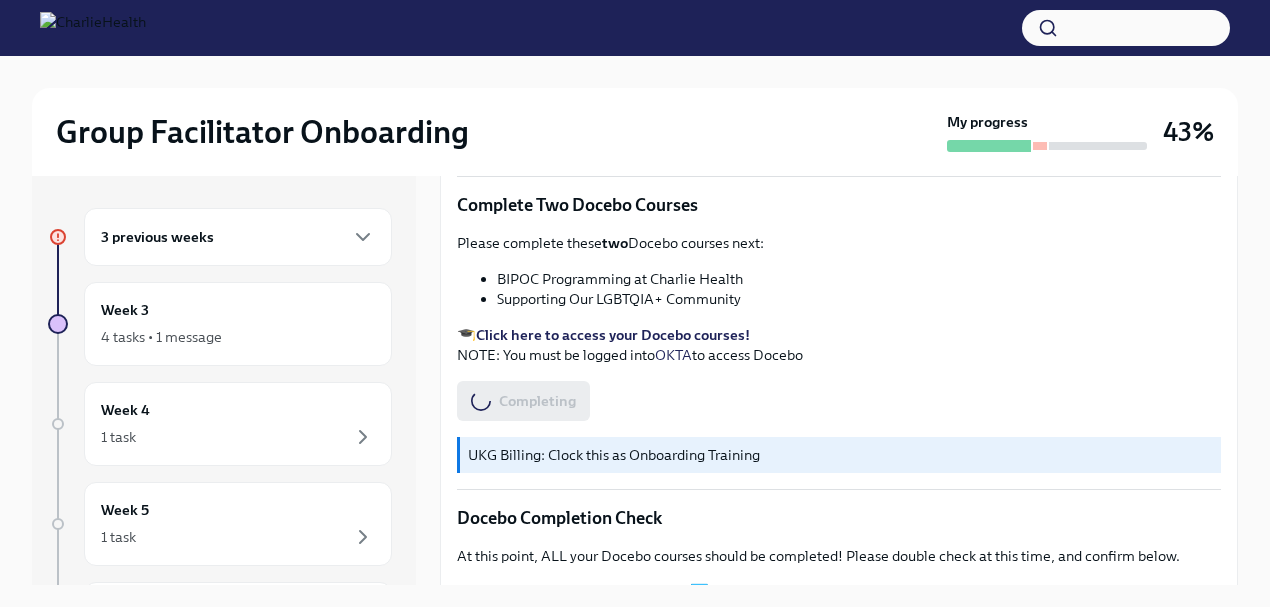 click on "🎓 Click here to access your Docebo courses!
NOTE: You must be logged into OKTA to access Docebo" at bounding box center [839, 345] 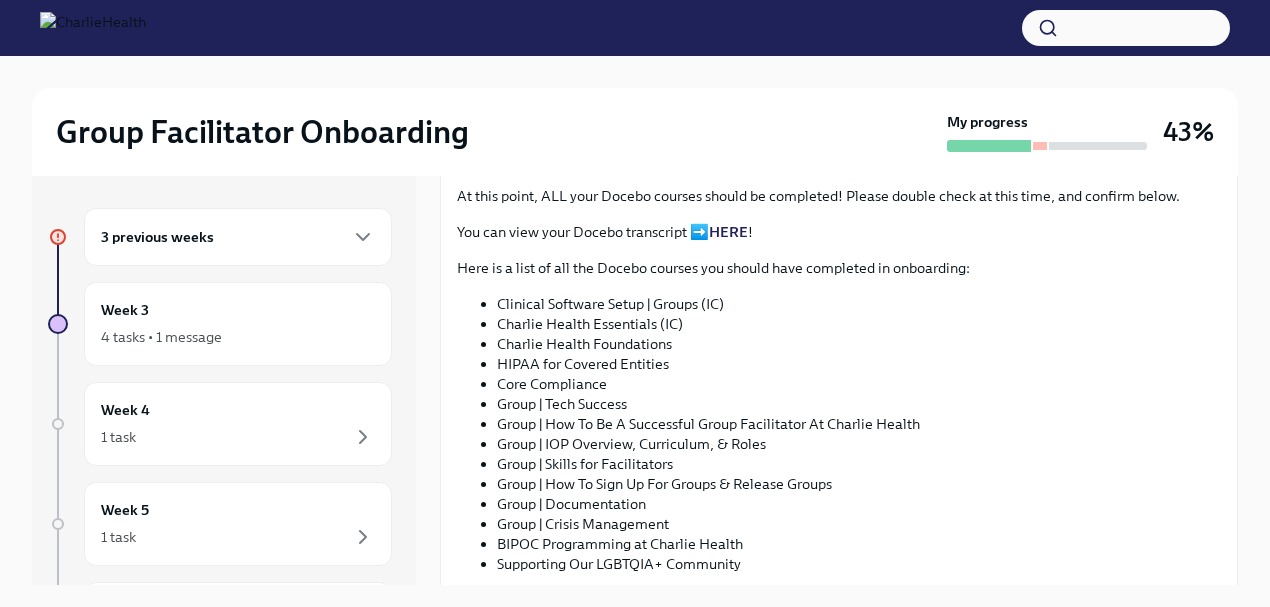 scroll, scrollTop: 1040, scrollLeft: 0, axis: vertical 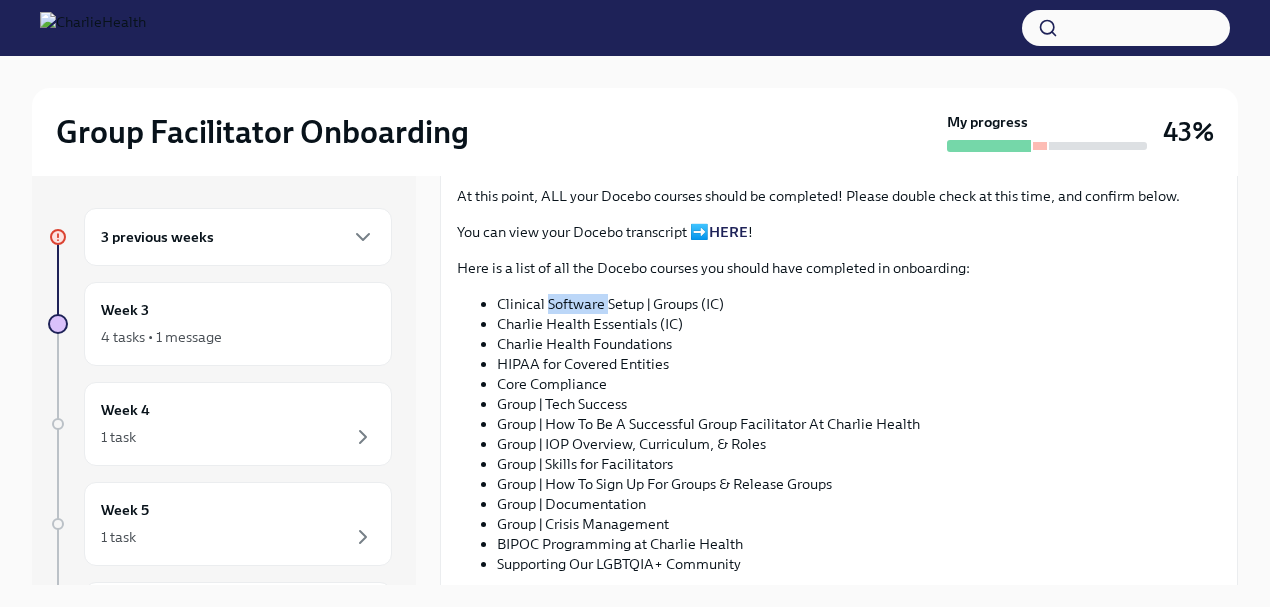click on "Clinical Software Setup | Groups (IC)" at bounding box center [859, 304] 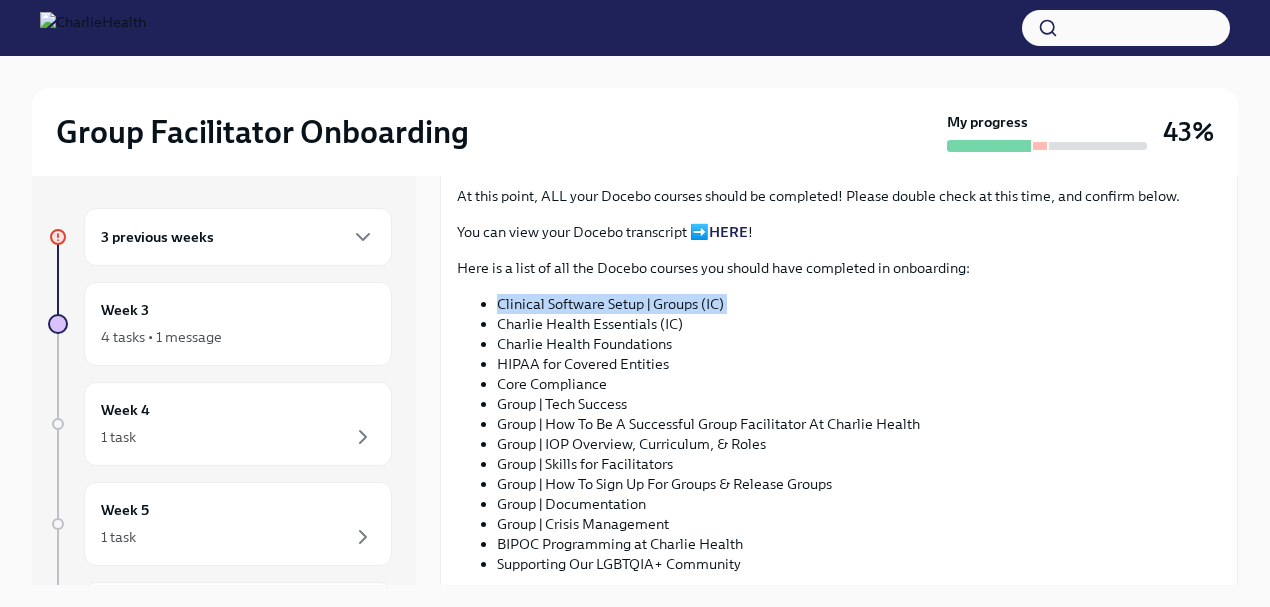click on "Clinical Software Setup | Groups (IC)" at bounding box center (859, 304) 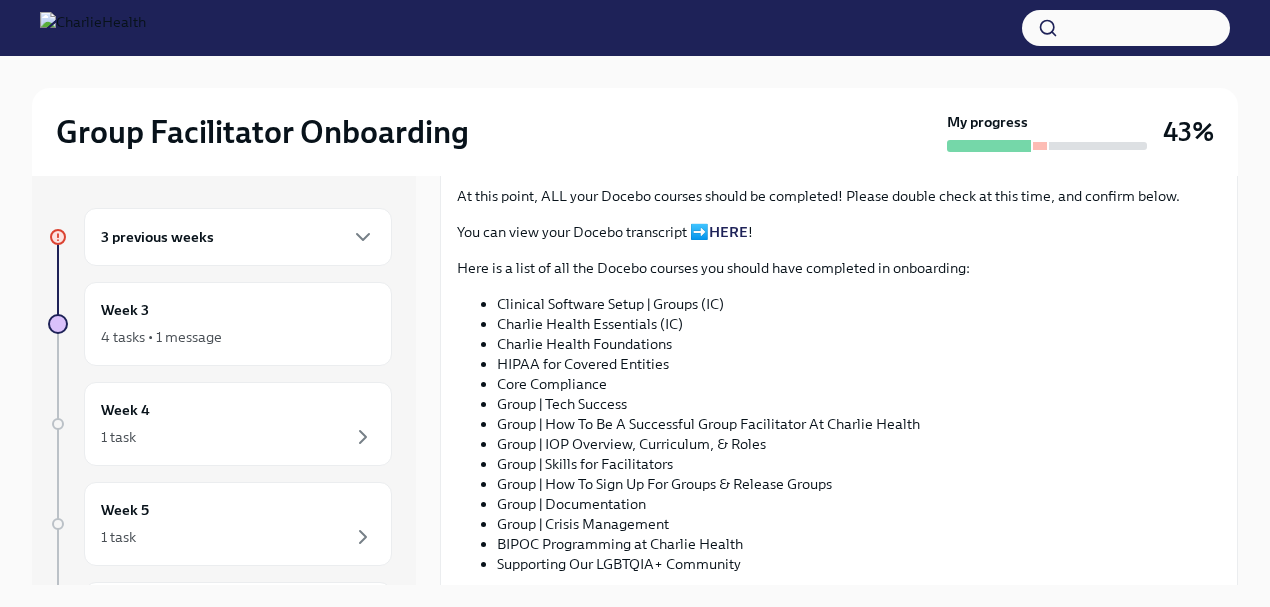 click on "Charlie Health Essentials (IC)" at bounding box center (859, 324) 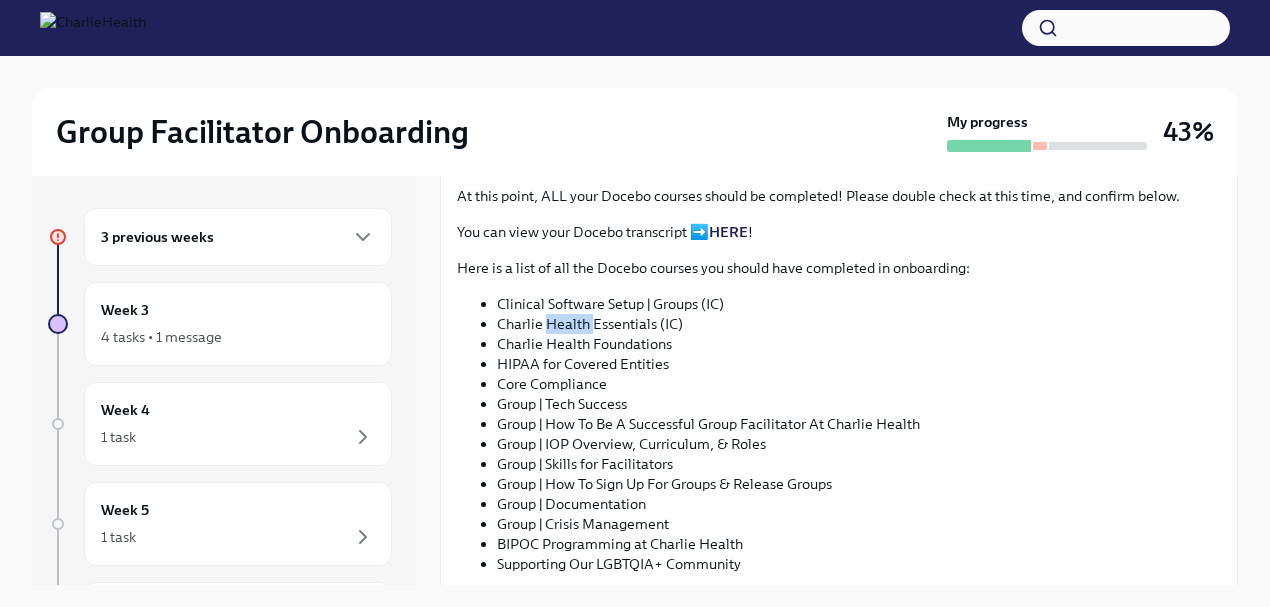 click on "Charlie Health Essentials (IC)" at bounding box center (859, 324) 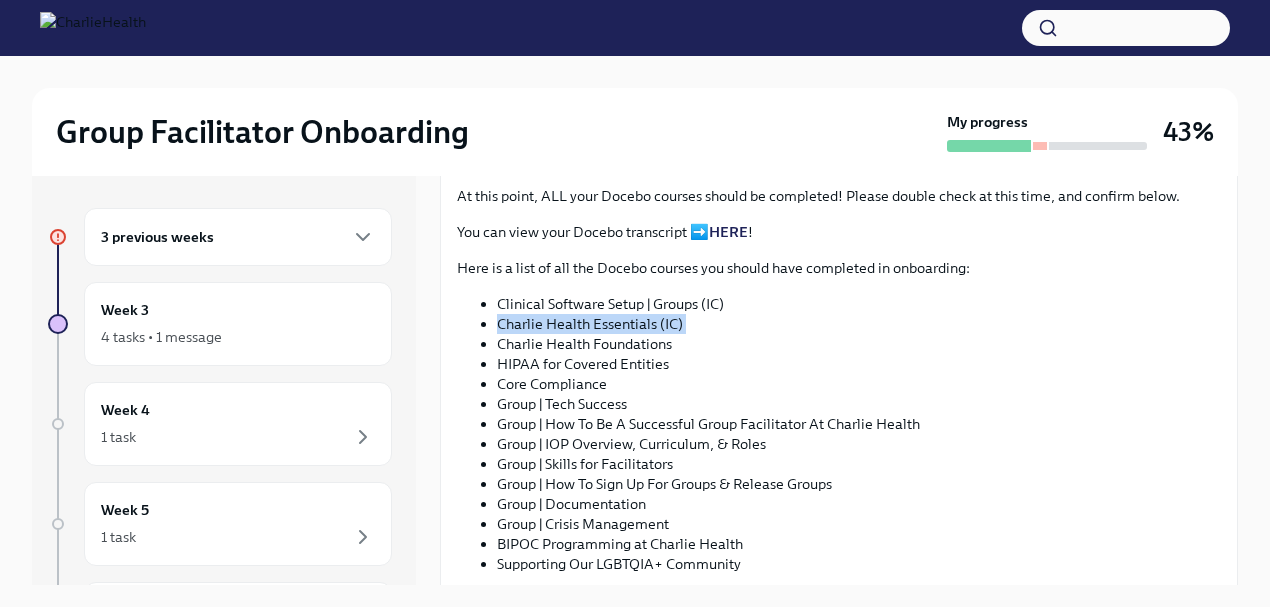 click on "Charlie Health Essentials (IC)" at bounding box center [859, 324] 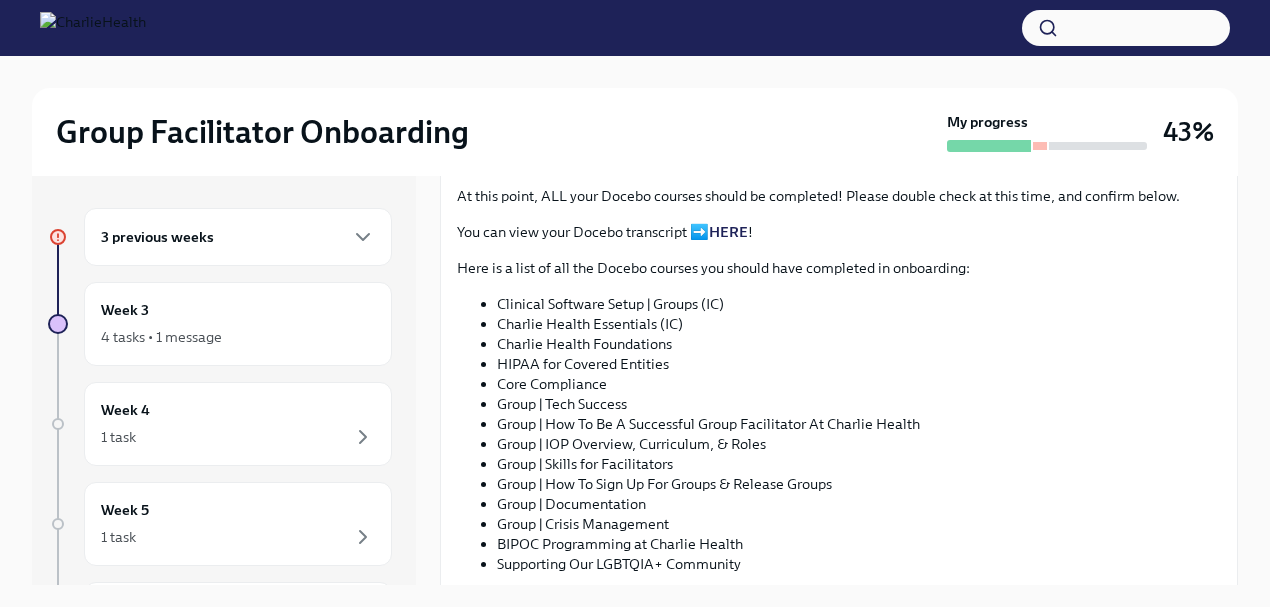 click on "Charlie Health Foundations" at bounding box center (859, 344) 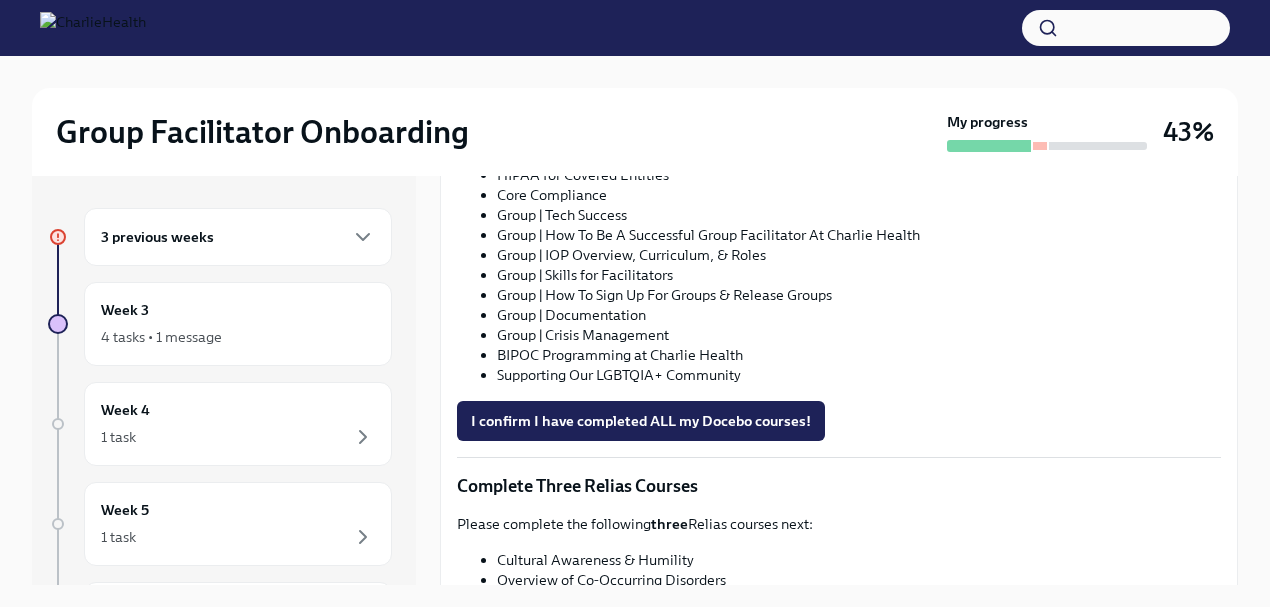 scroll, scrollTop: 1226, scrollLeft: 0, axis: vertical 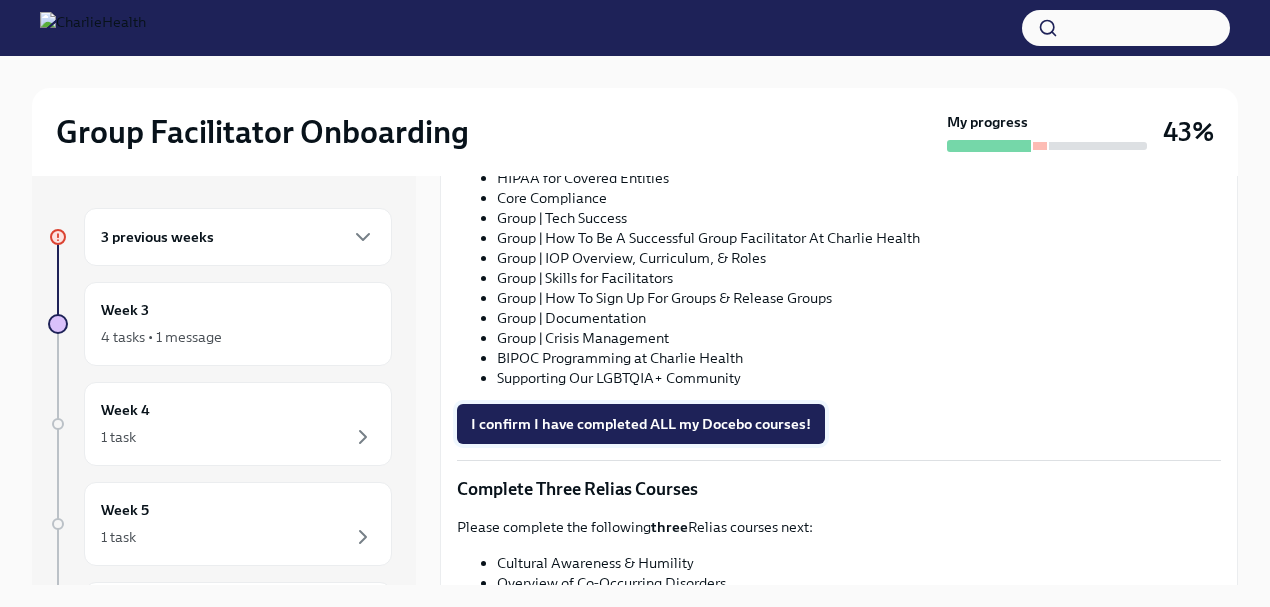 click on "I confirm I have completed ALL my Docebo courses!" at bounding box center [641, 424] 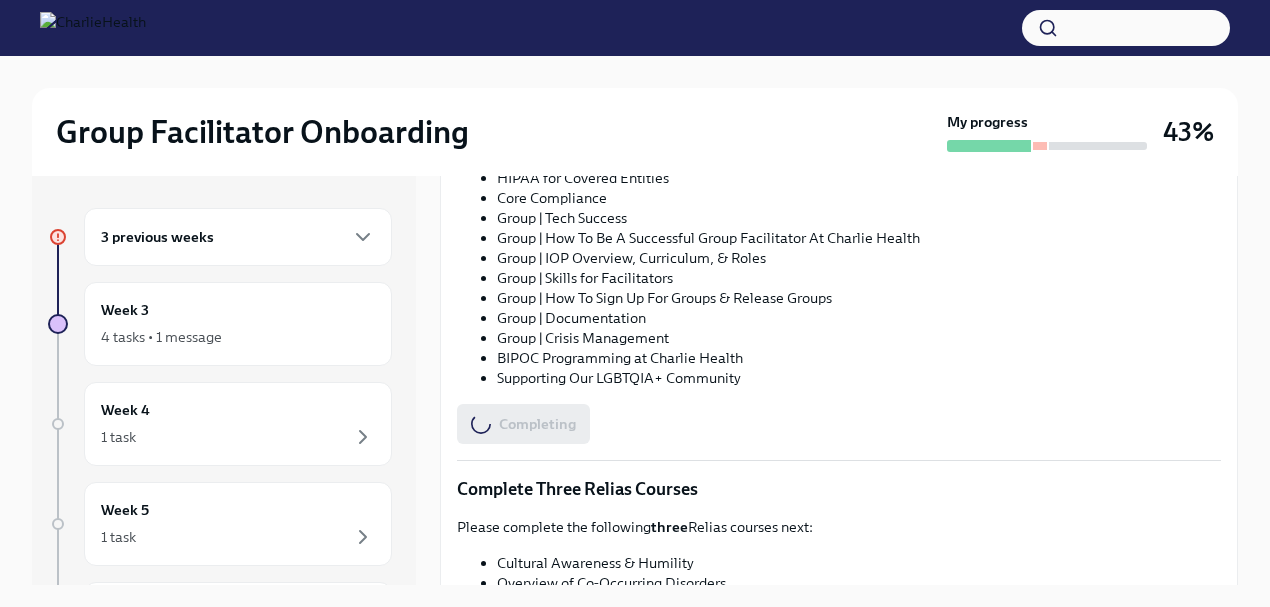 click on "Group Facilitator Onboarding My progress 43%" at bounding box center (635, 132) 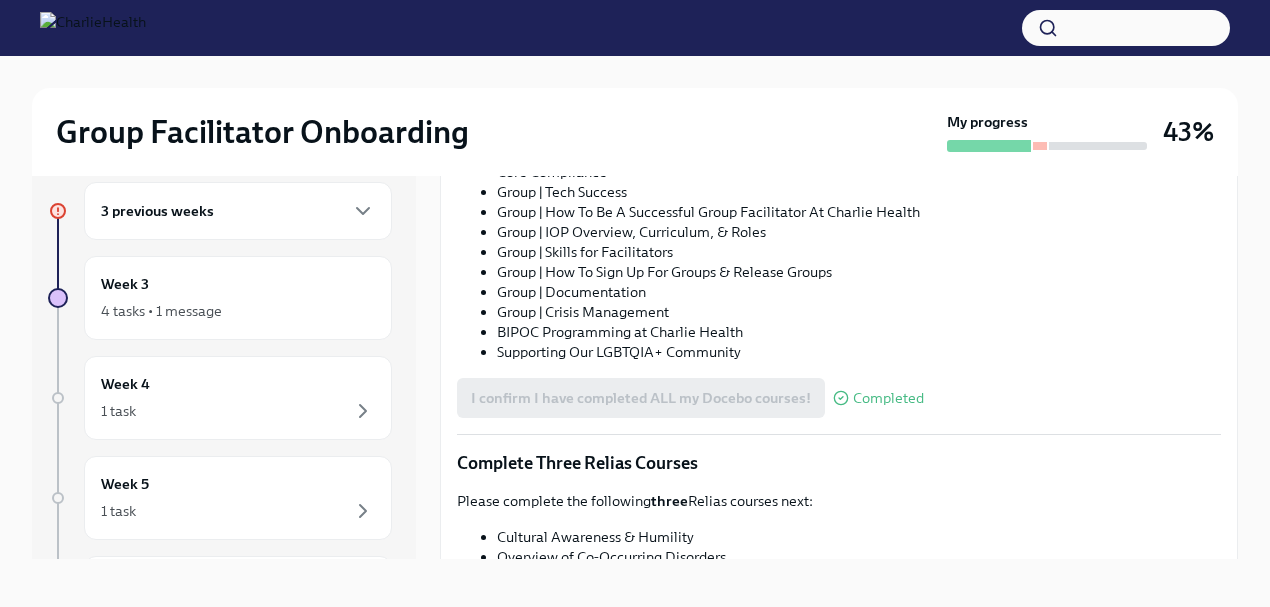 scroll, scrollTop: 34, scrollLeft: 0, axis: vertical 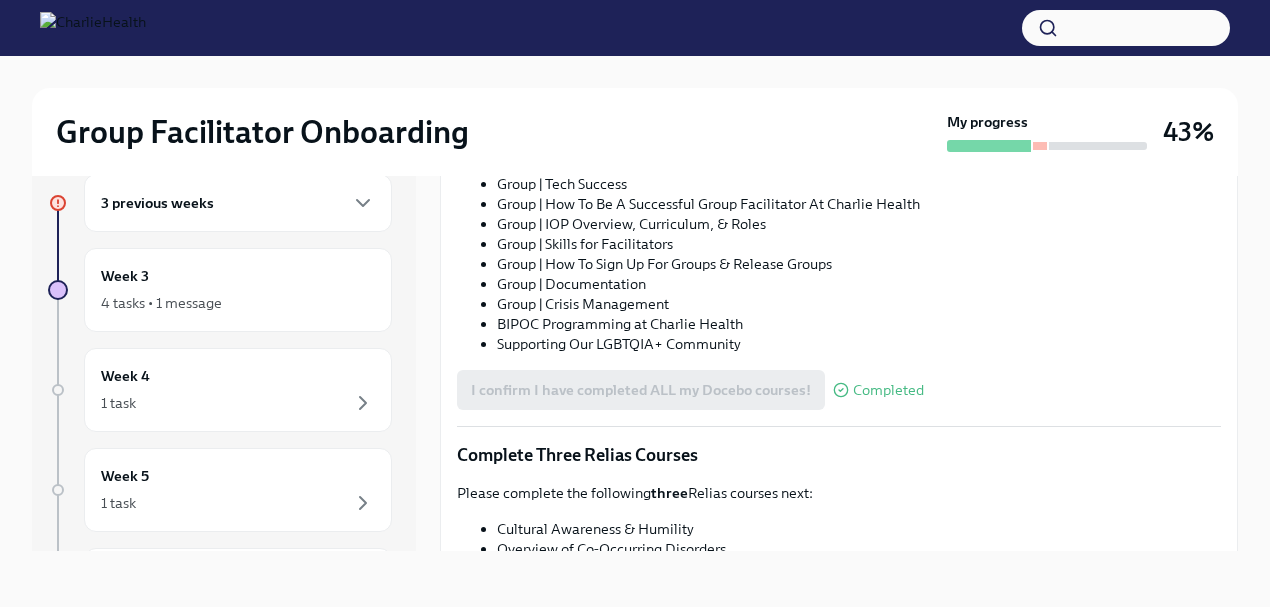 click on "Please complete the following three Relias courses next:" at bounding box center [839, 493] 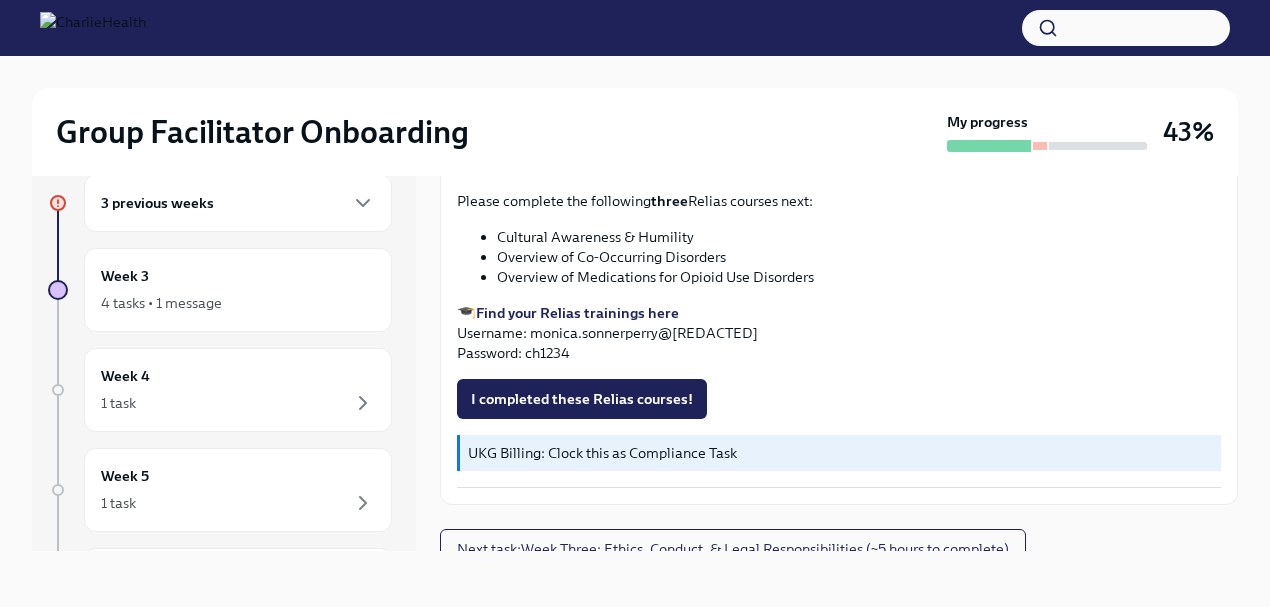 scroll, scrollTop: 1520, scrollLeft: 0, axis: vertical 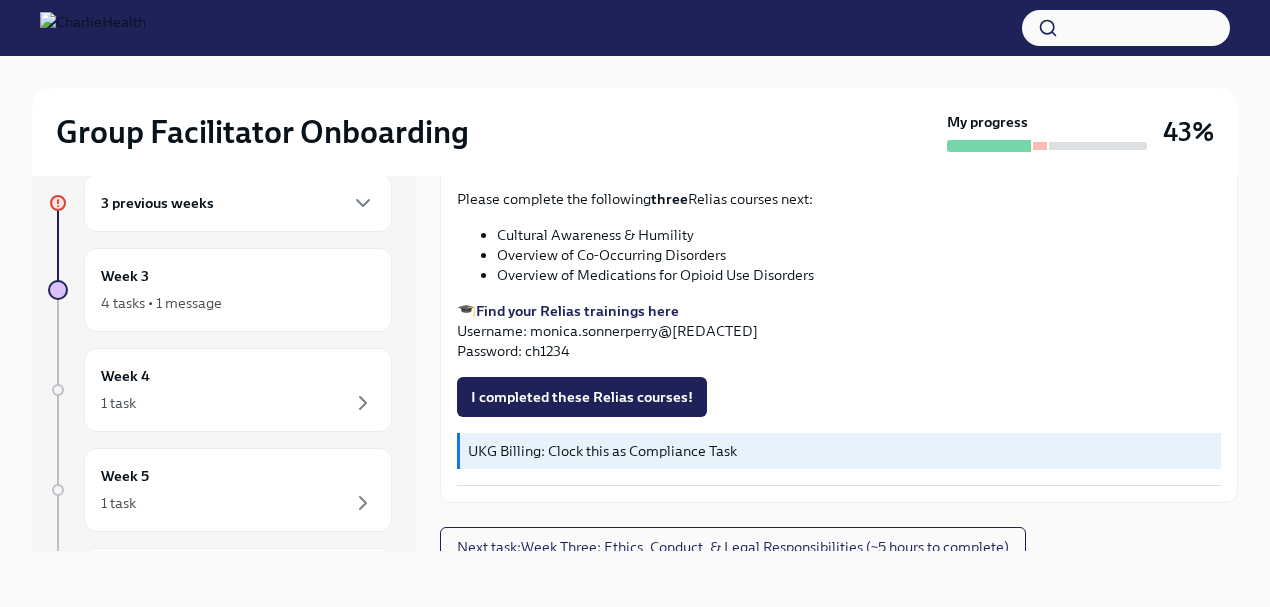 click on "Find your Relias trainings here" at bounding box center (577, 311) 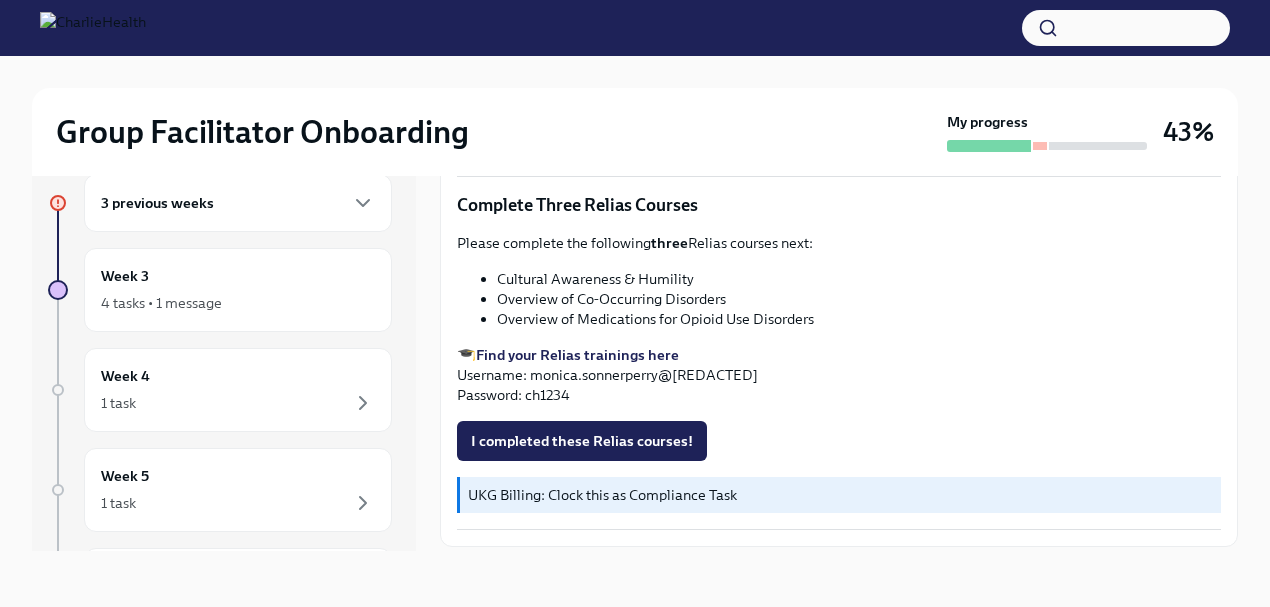 scroll, scrollTop: 1530, scrollLeft: 0, axis: vertical 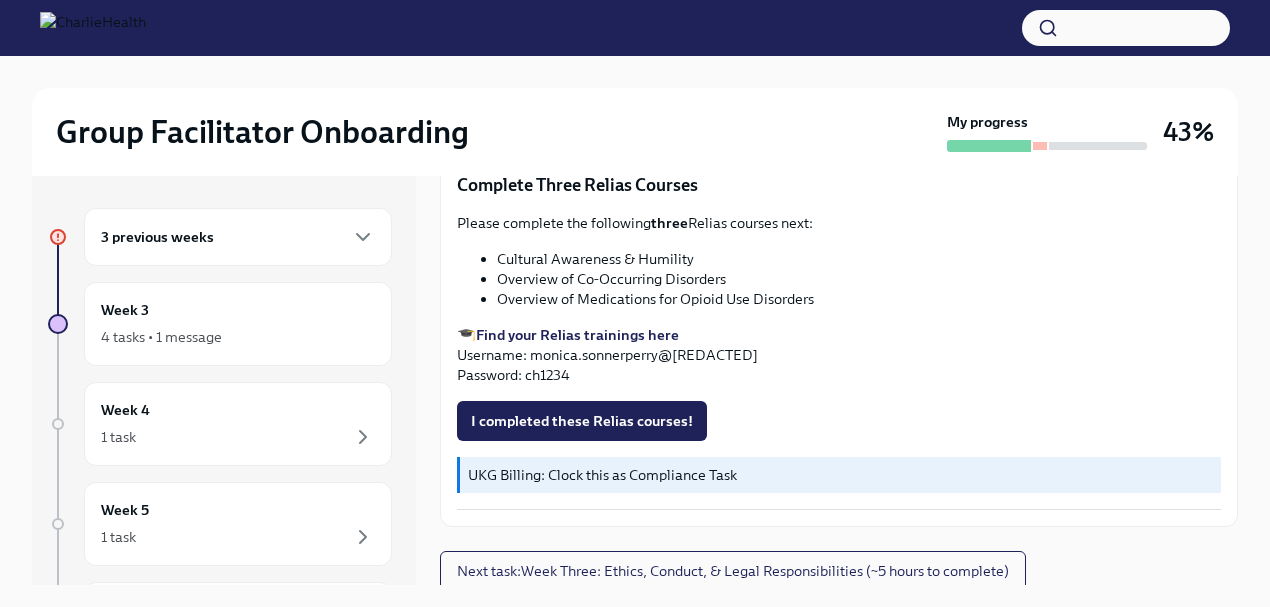 click on "Overview of Medications for Opioid Use Disorders" at bounding box center (859, 299) 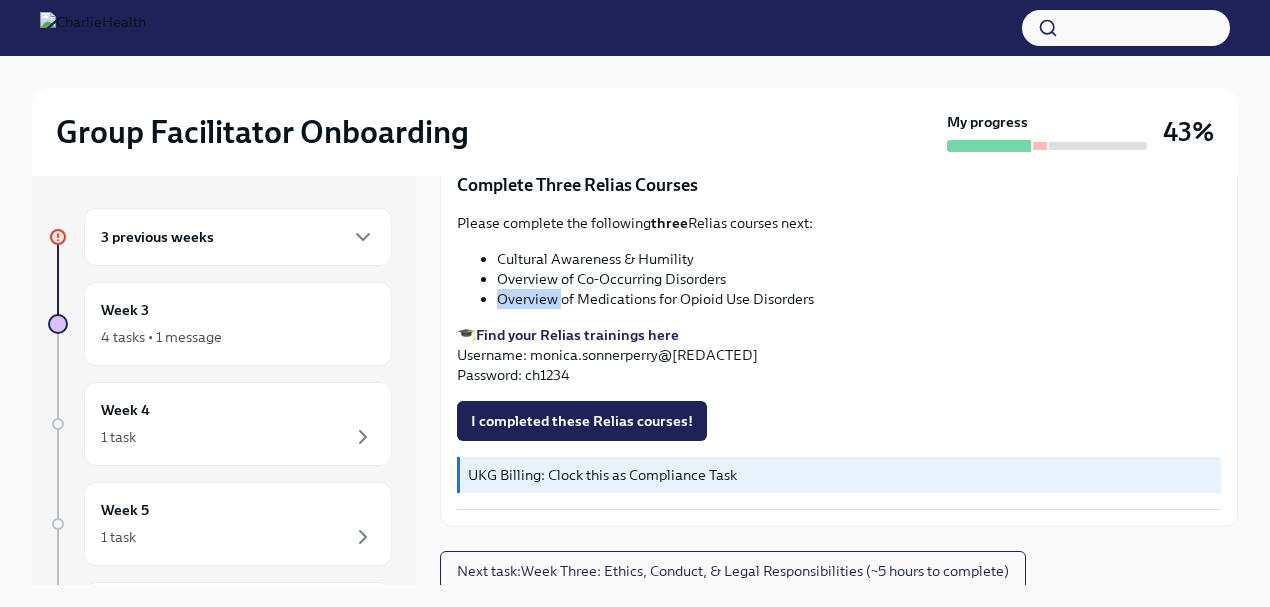 click on "Overview of Medications for Opioid Use Disorders" at bounding box center (859, 299) 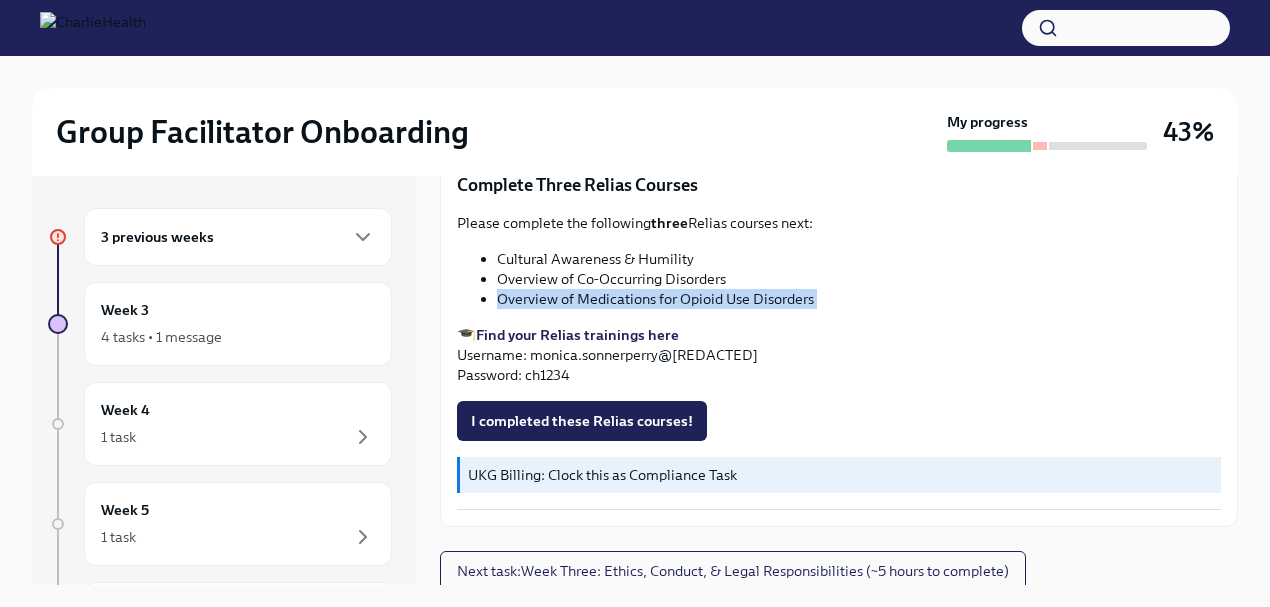 click on "Overview of Medications for Opioid Use Disorders" at bounding box center (859, 299) 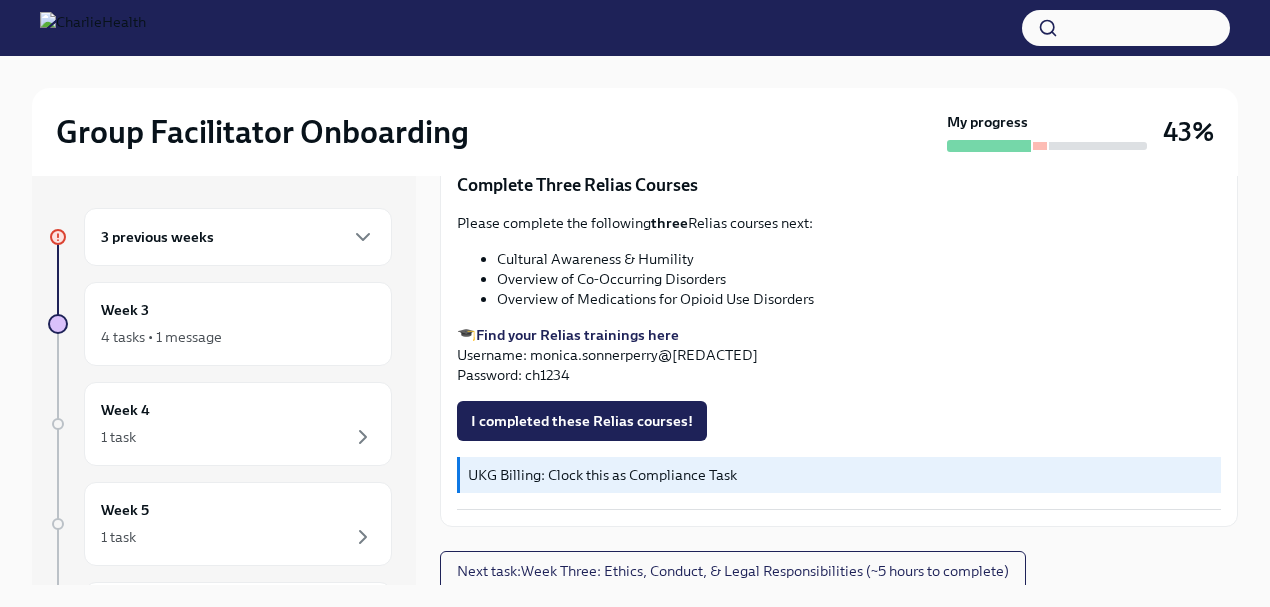 click on "Overview of Co-Occurring Disorders" at bounding box center (859, 279) 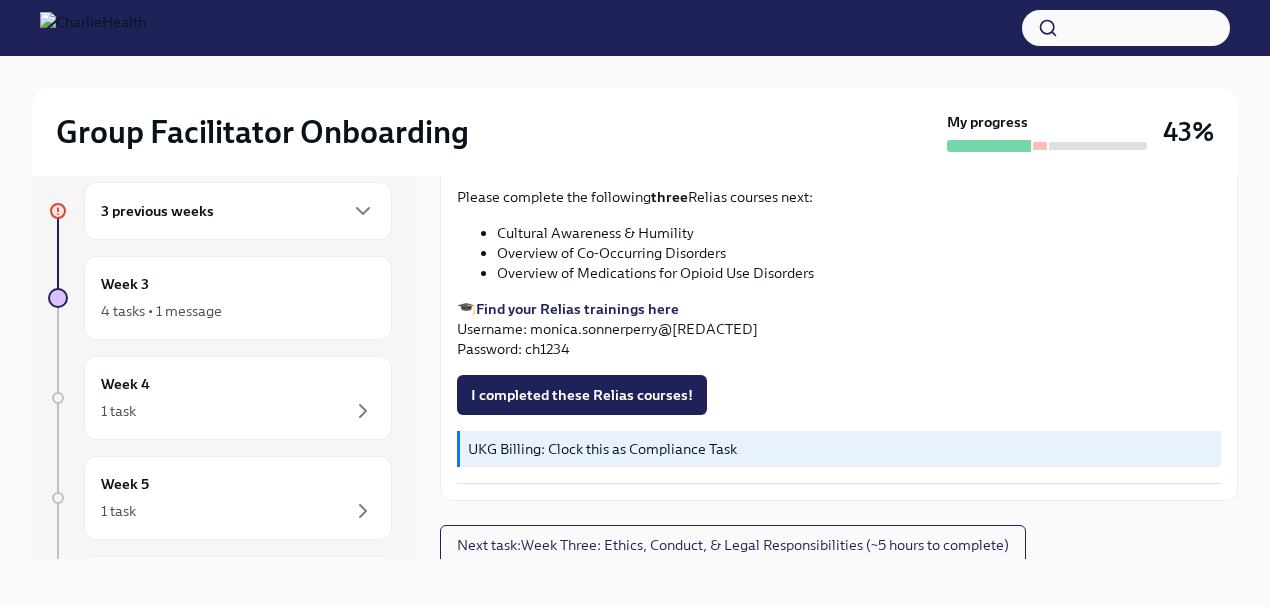 scroll, scrollTop: 34, scrollLeft: 0, axis: vertical 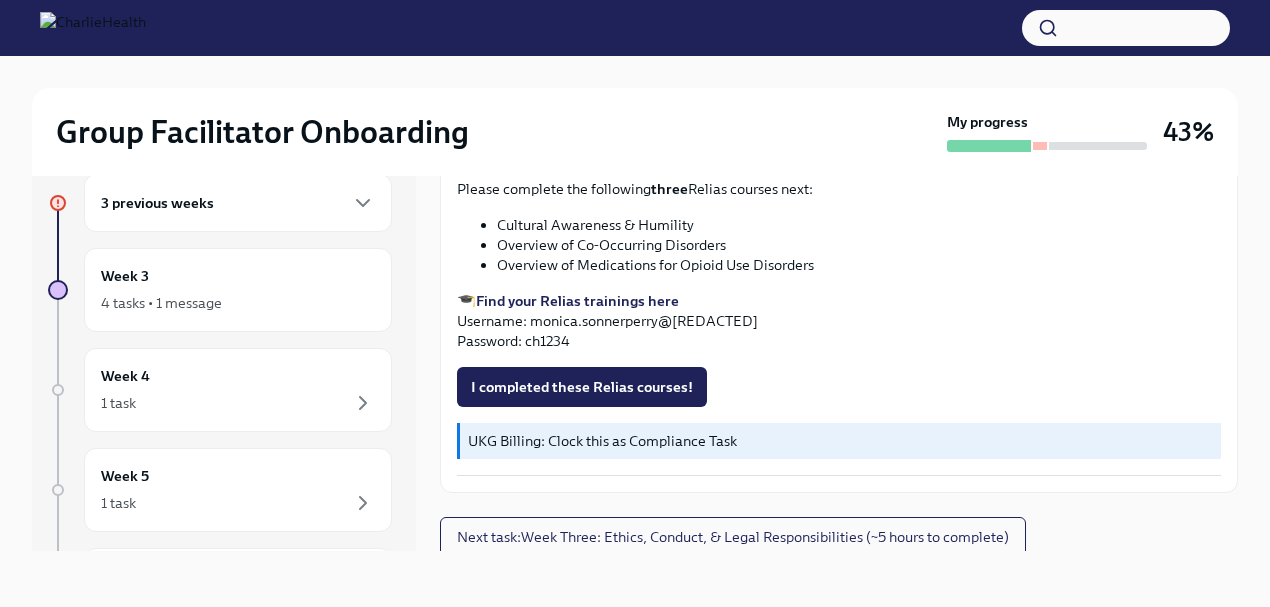 click on "Working with clients all over the country, we as providers will experience many different cultures and special populations. Please take the following courses in Docebo and Relias. Complete Two Docebo Courses Please complete these two Docebo courses next:
BIPOC Programming at Charlie Health
Supporting Our LGBTQIA+ Community
🎓 Click here to access your Docebo courses!
NOTE: You must be logged into OKTA to access Docebo I completed these Docebo courses! Completed UKG Billing: Clock this as Onboarding Training Docebo Completion Check At this point, ALL your Docebo courses should be completed! Please double check at this time, and confirm below.
You can view your Docebo transcript ➡️ HERE !
Here is a list of all the Docebo courses you should have completed in onboarding:
Clinical Software Setup | Groups (IC)
Charlie Health Essentials (IC)
Charlie Health Foundations
HIPAA for Covered Entities
Core Compliance
Group | Tech Success
Group | Skills for Facilitators" at bounding box center (839, -309) 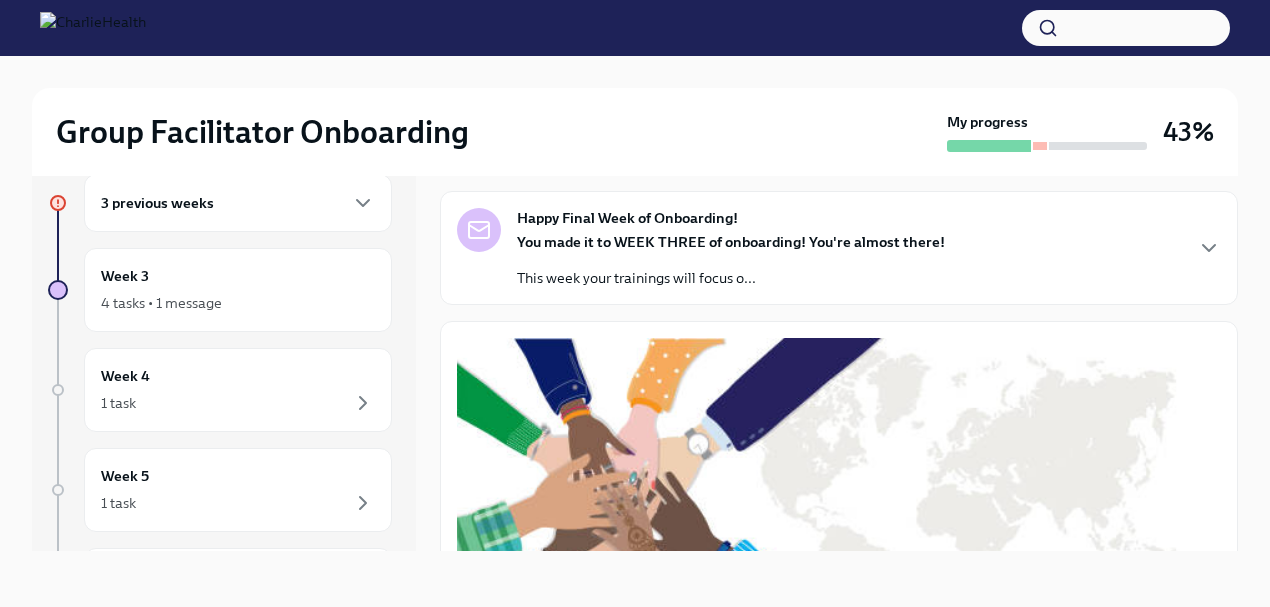 scroll, scrollTop: 20, scrollLeft: 0, axis: vertical 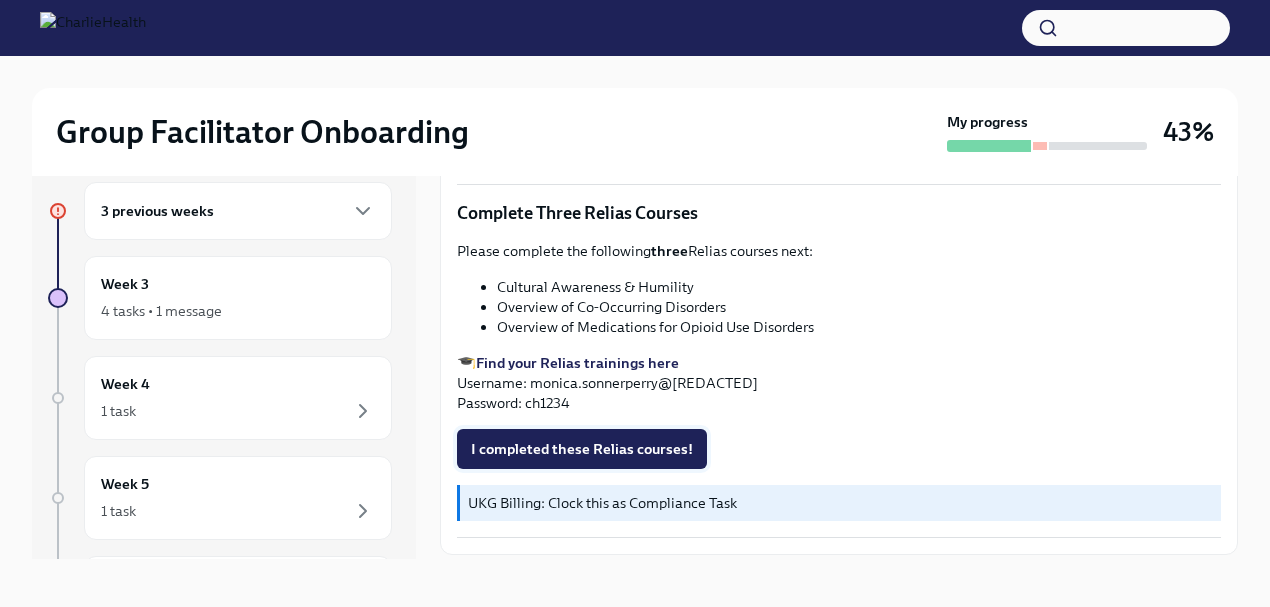 click on "I completed these Relias courses!" at bounding box center [582, 449] 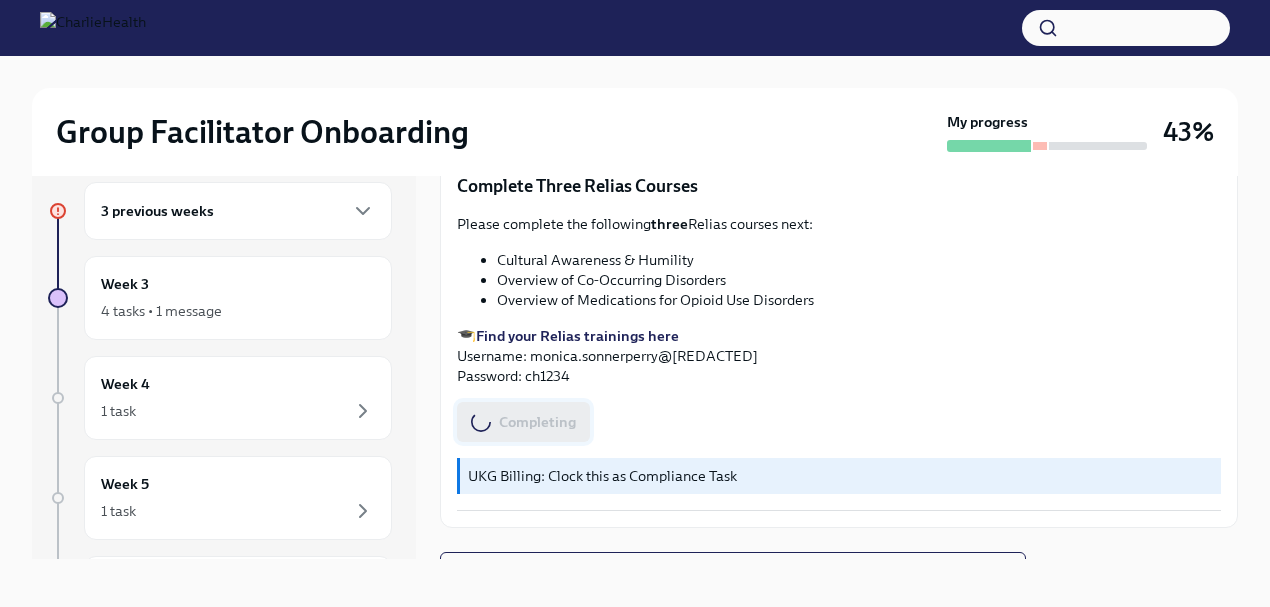 scroll, scrollTop: 1530, scrollLeft: 0, axis: vertical 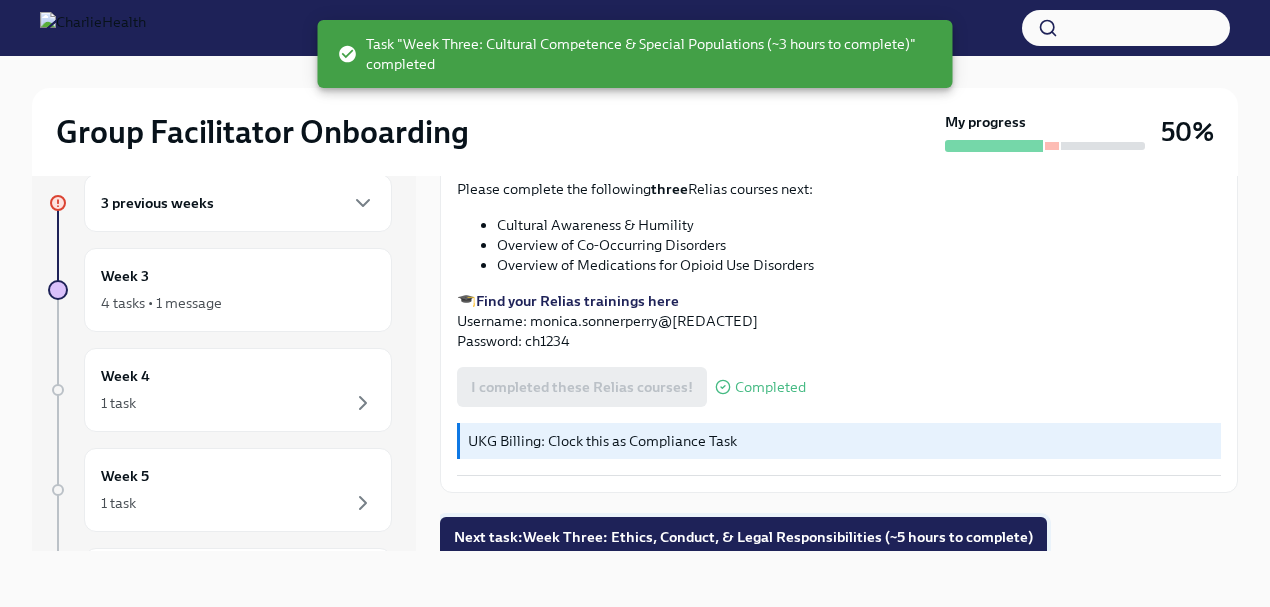 click on "Next task : Week Three: Ethics, Conduct, & Legal Responsibilities (~5 hours to complete)" at bounding box center (743, 537) 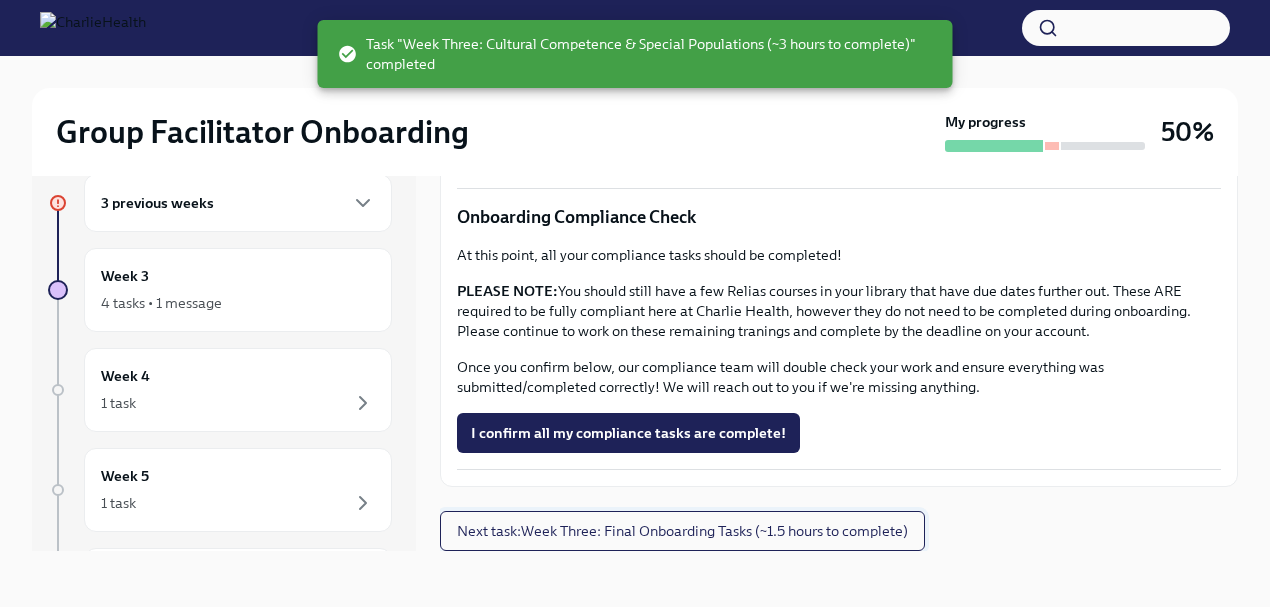 scroll, scrollTop: 0, scrollLeft: 0, axis: both 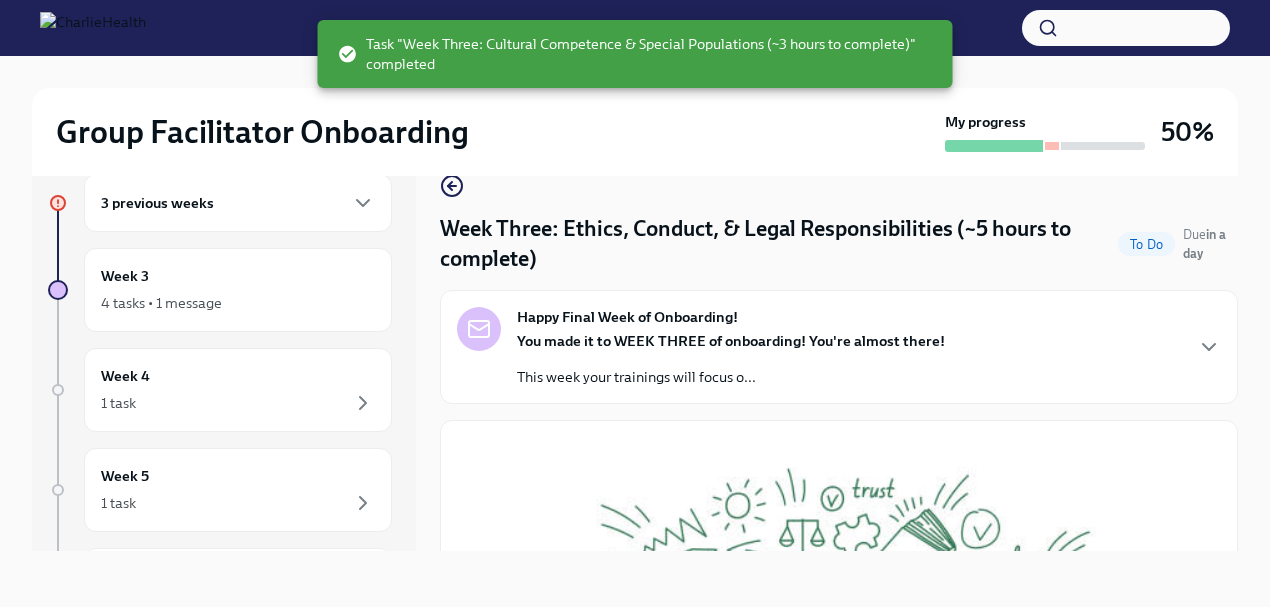 type 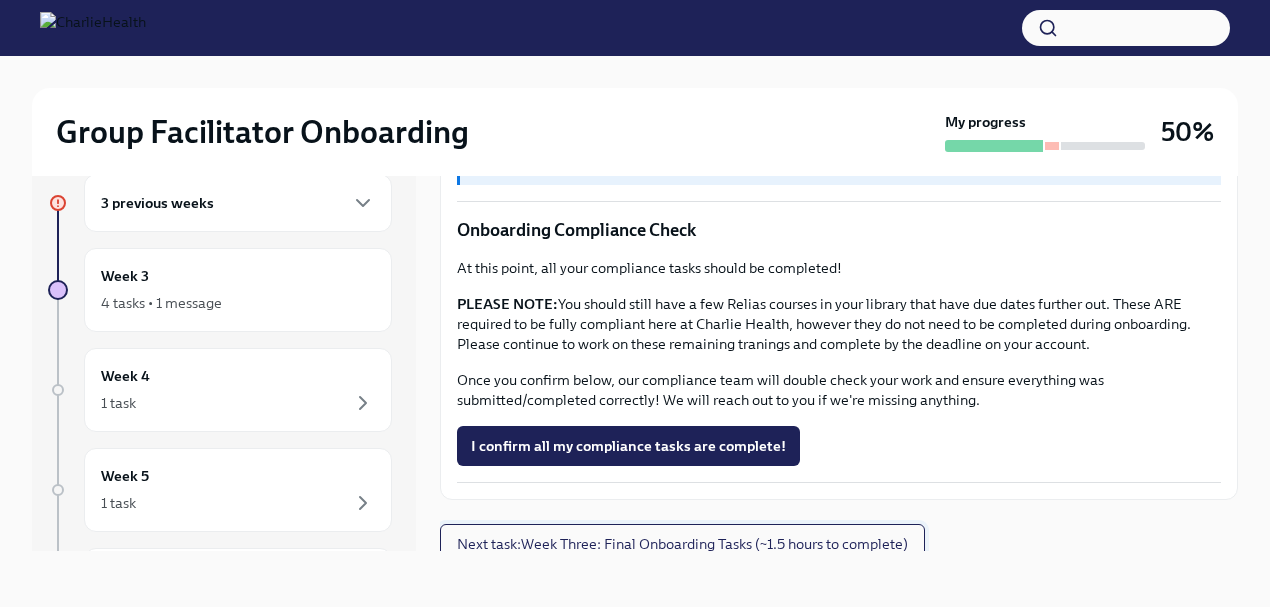 scroll, scrollTop: 1225, scrollLeft: 0, axis: vertical 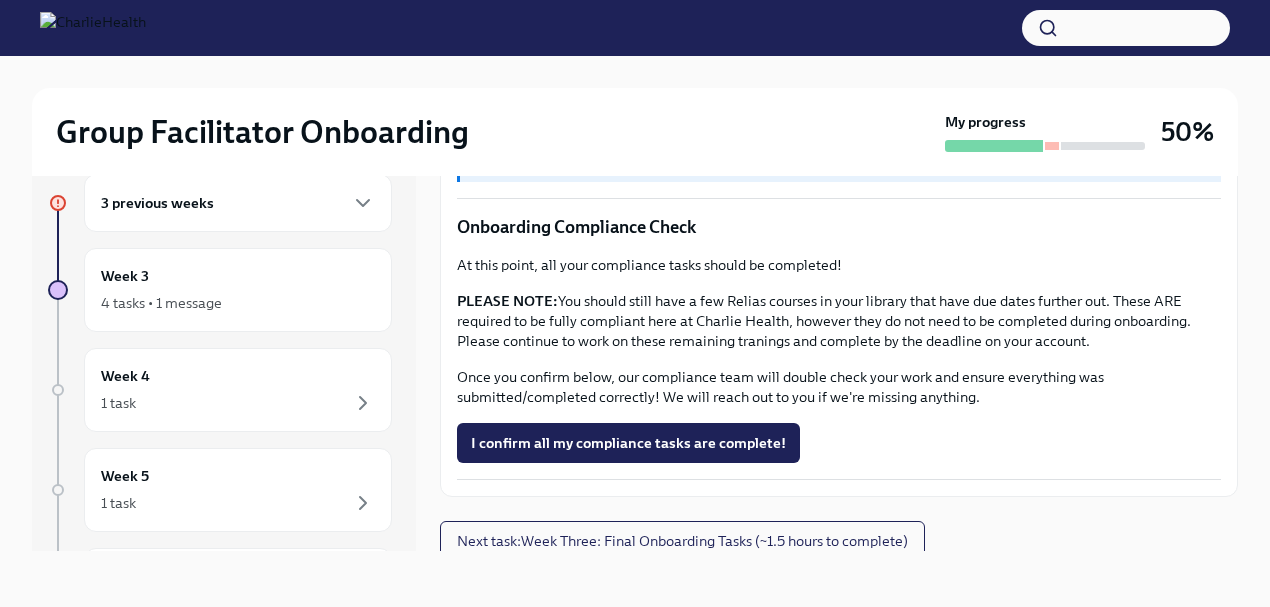 click on "At this point, all your compliance tasks should be completed!
PLEASE NOTE: You should still have a few Relias courses in your library that have due dates further out. These ARE required to be fully compliant here at Charlie Health, however they do not need to be completed during onboarding. Please continue to work on these remaining tranings and complete by the deadline on your account.
Once you confirm below, our compliance team will double check your work and ensure everything was submitted/completed correctly! We will reach out to you if we're missing anything." at bounding box center (839, 331) 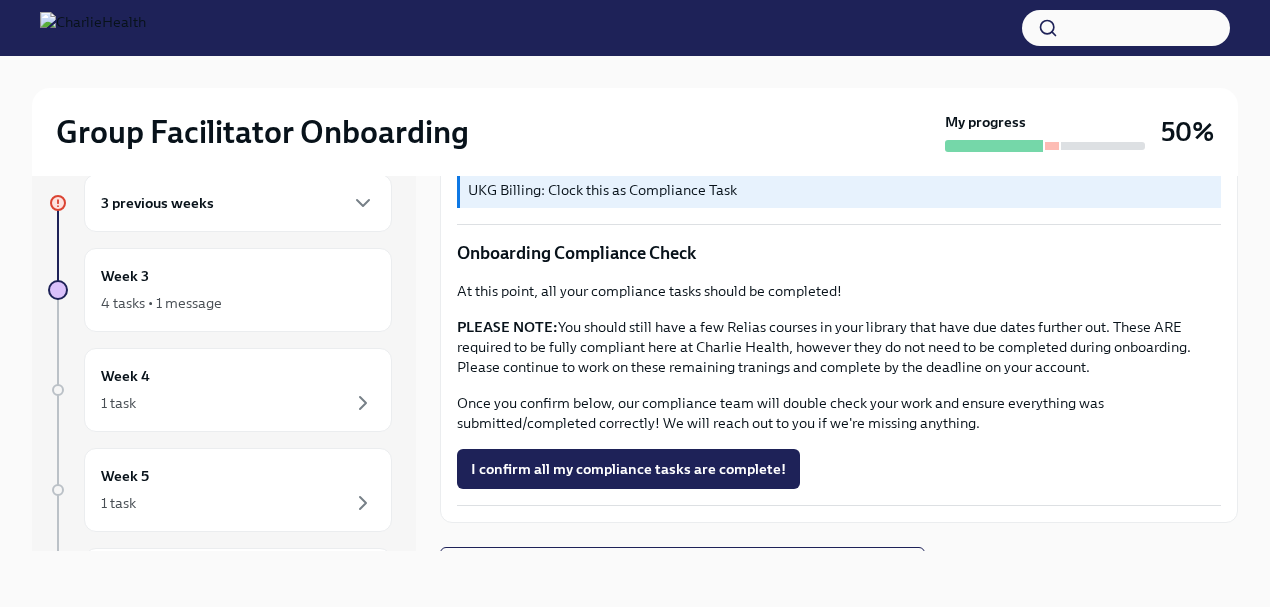 click on "At this point, all your compliance tasks should be completed!
PLEASE NOTE: You should still have a few Relias courses in your library that have due dates further out. These ARE required to be fully compliant here at Charlie Health, however they do not need to be completed during onboarding. Please continue to work on these remaining tranings and complete by the deadline on your account.
Once you confirm below, our compliance team will double check your work and ensure everything was submitted/completed correctly! We will reach out to you if we're missing anything." at bounding box center [839, 357] 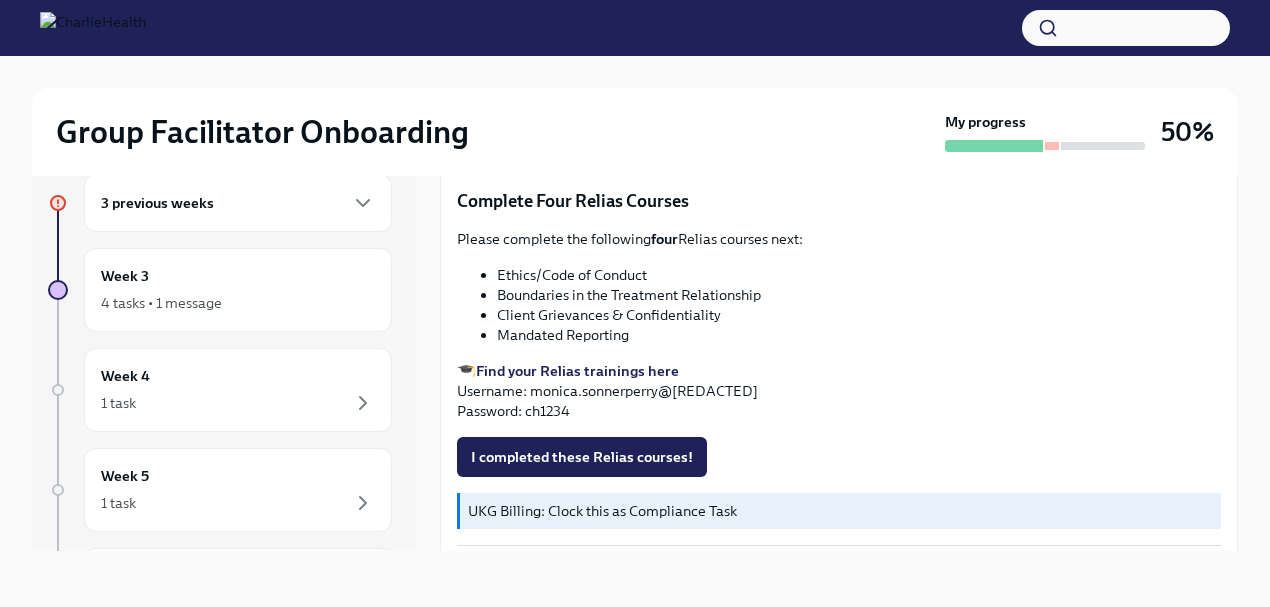 scroll, scrollTop: 852, scrollLeft: 0, axis: vertical 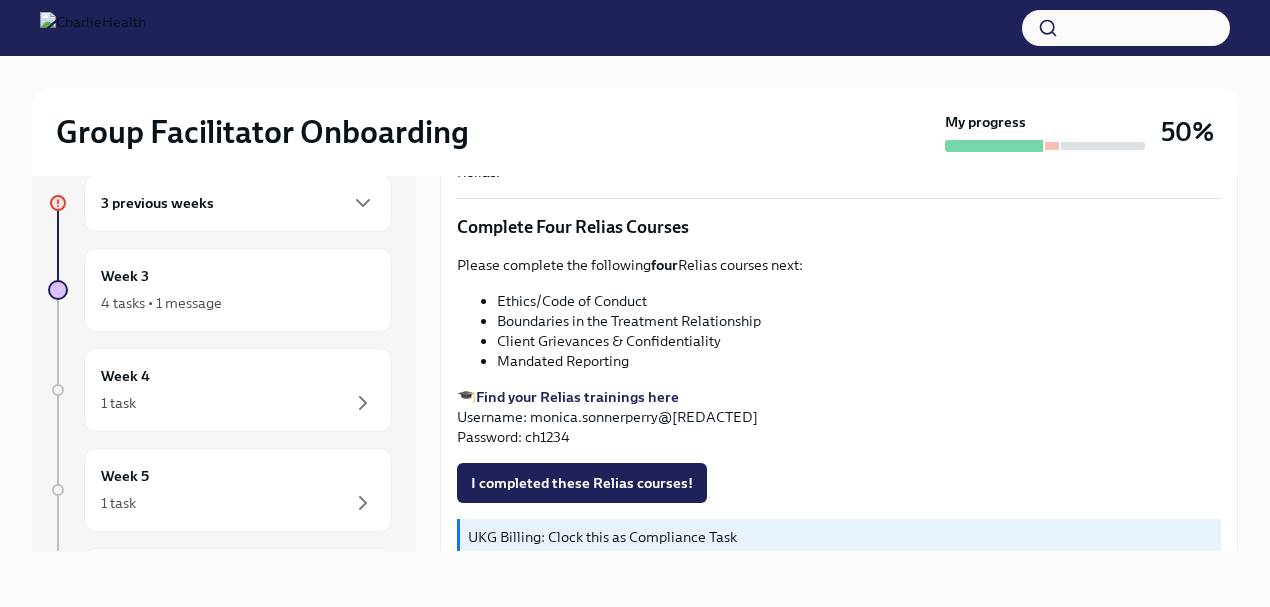 click on "Ethics/Code of Conduct" at bounding box center (859, 301) 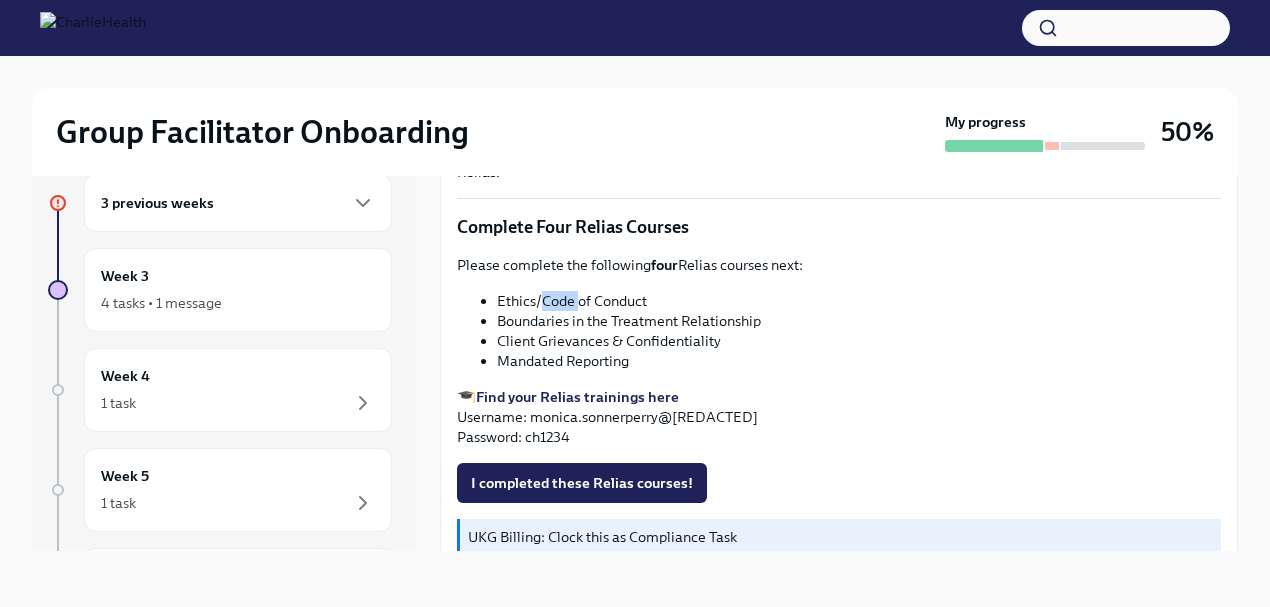 click on "Ethics/Code of Conduct" at bounding box center [859, 301] 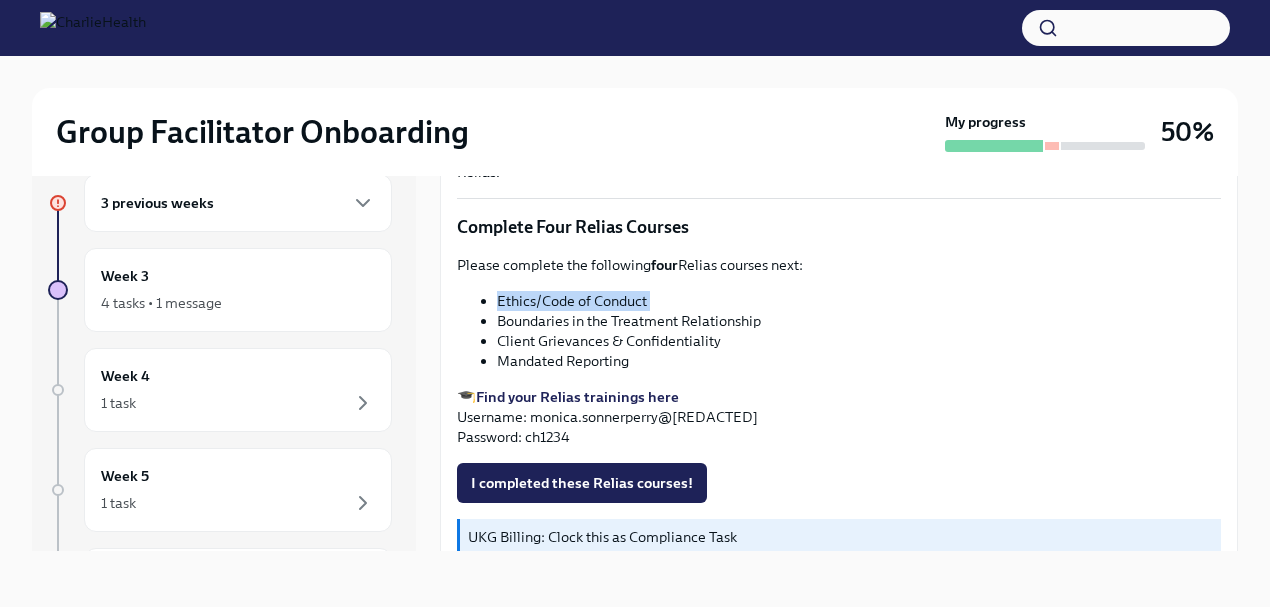 click on "Ethics/Code of Conduct" at bounding box center [859, 301] 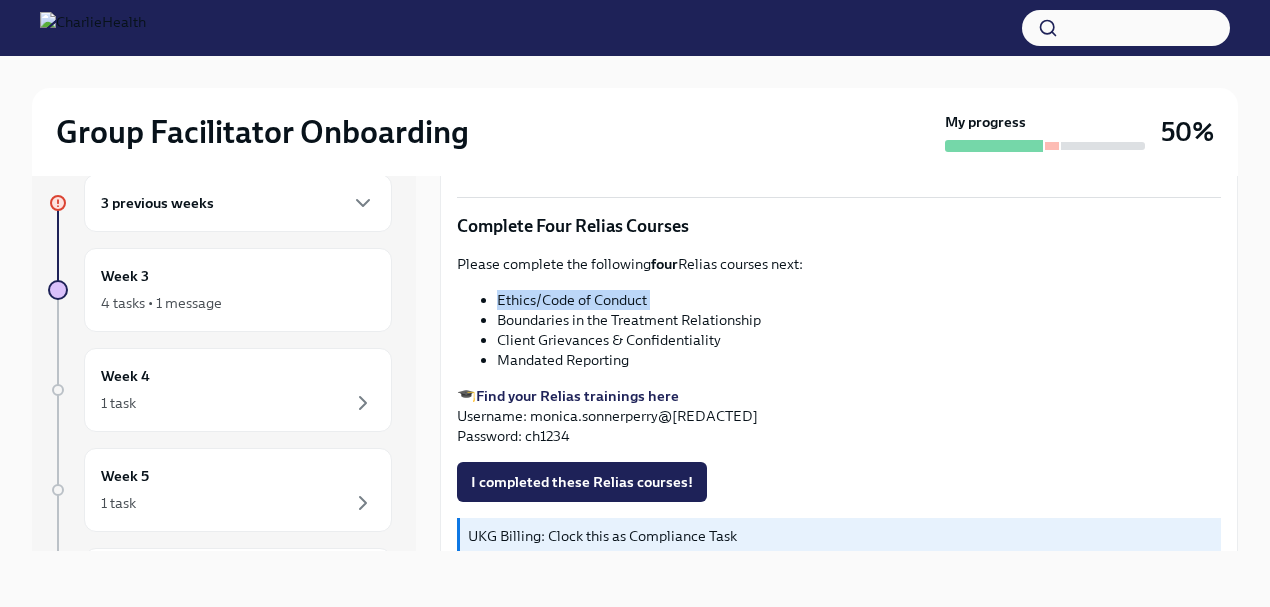 scroll, scrollTop: 864, scrollLeft: 0, axis: vertical 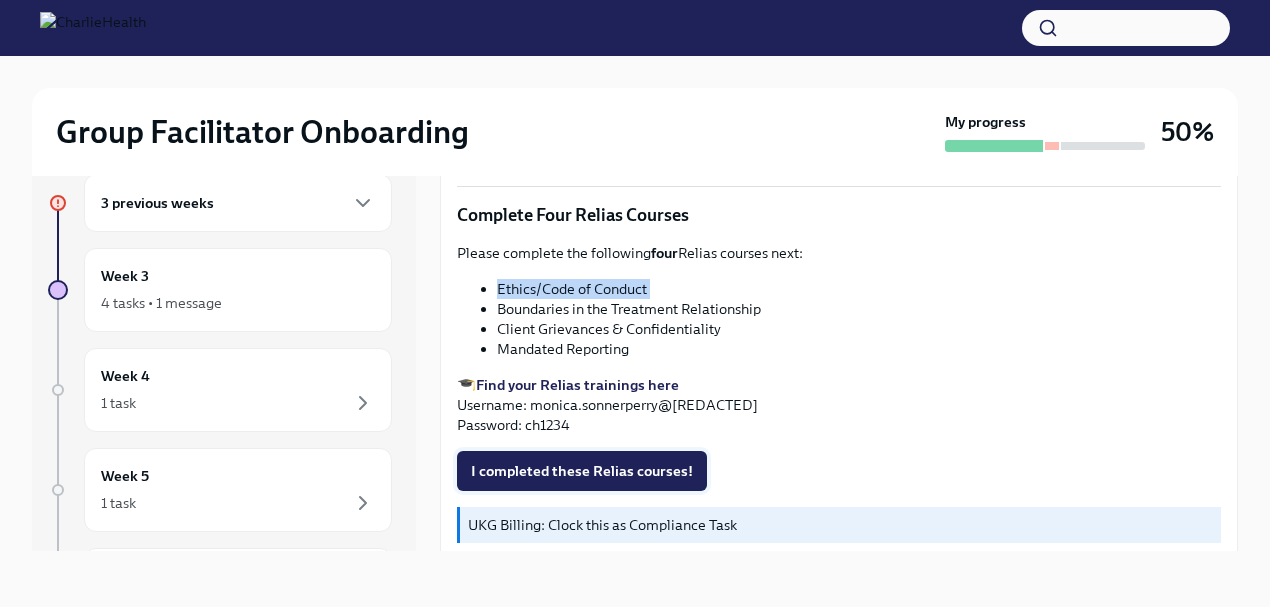 click on "I completed these Relias courses!" at bounding box center (582, 471) 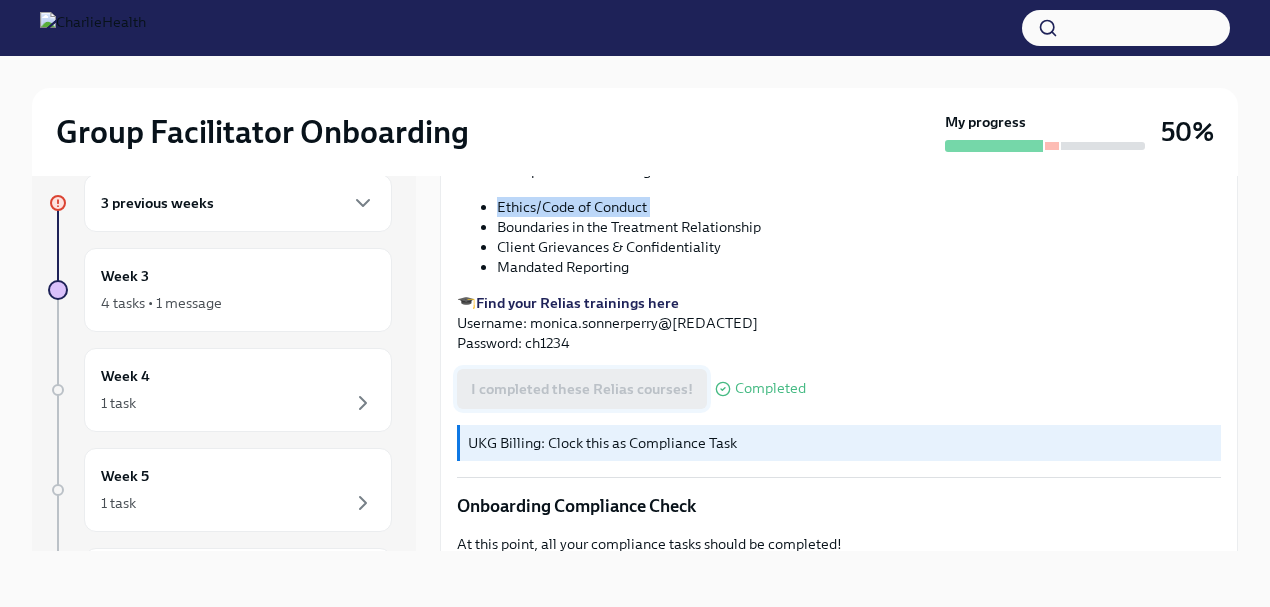 scroll, scrollTop: 1225, scrollLeft: 0, axis: vertical 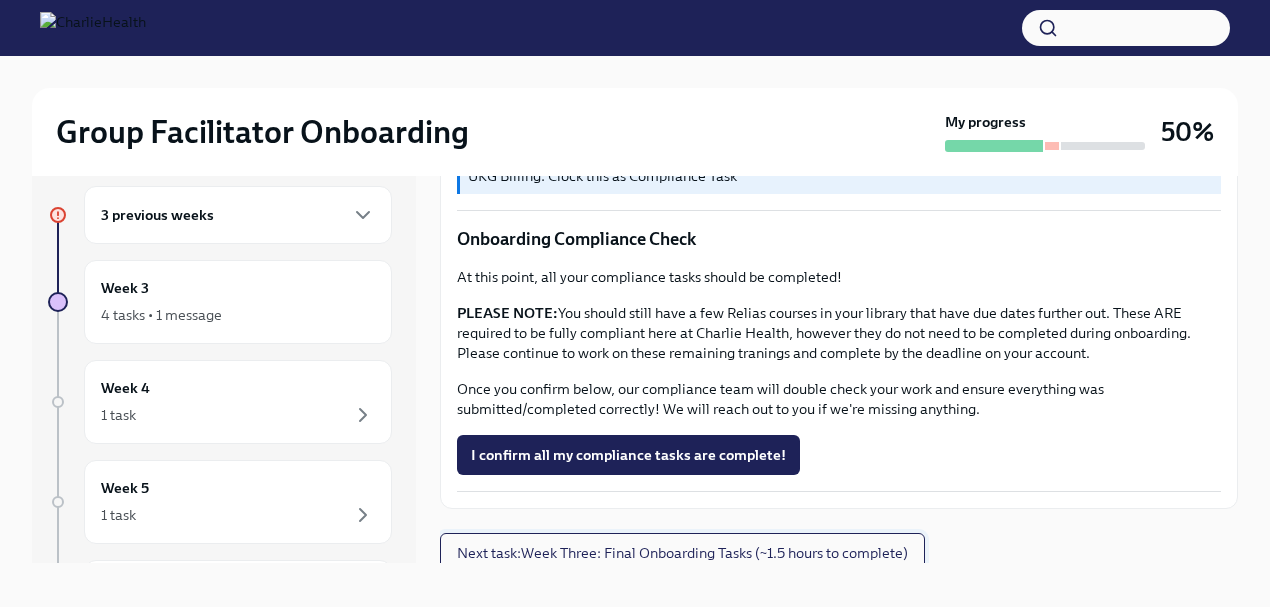 click on "Next task : Week Three: Final Onboarding Tasks (~1.5 hours to complete)" at bounding box center [682, 553] 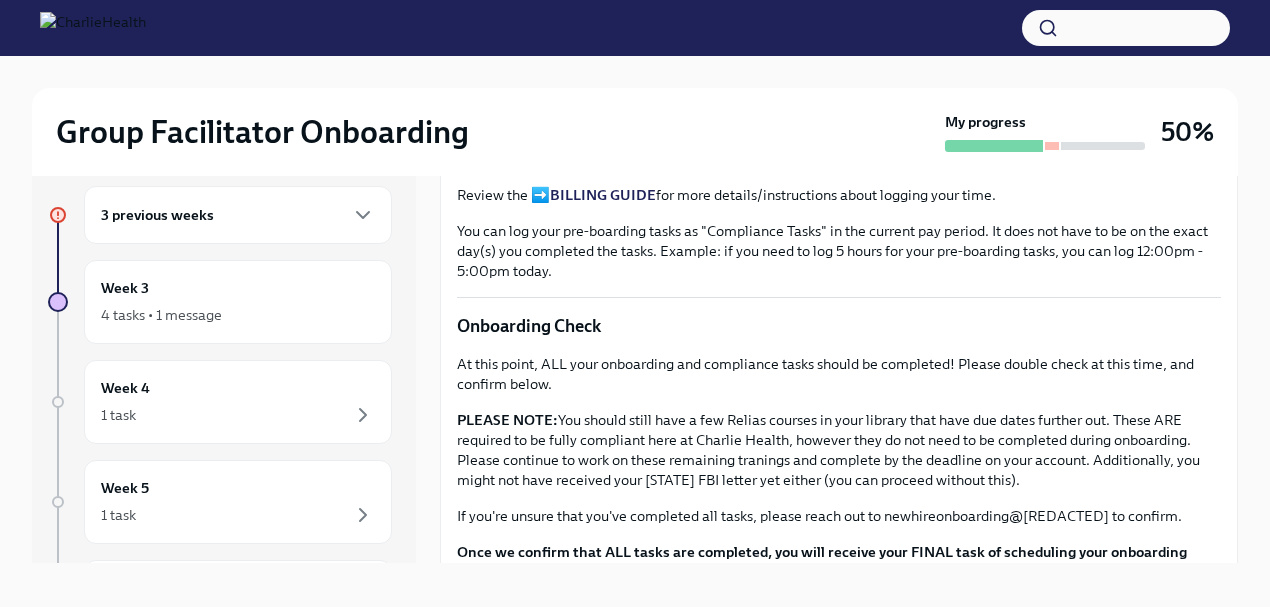 scroll, scrollTop: 1441, scrollLeft: 0, axis: vertical 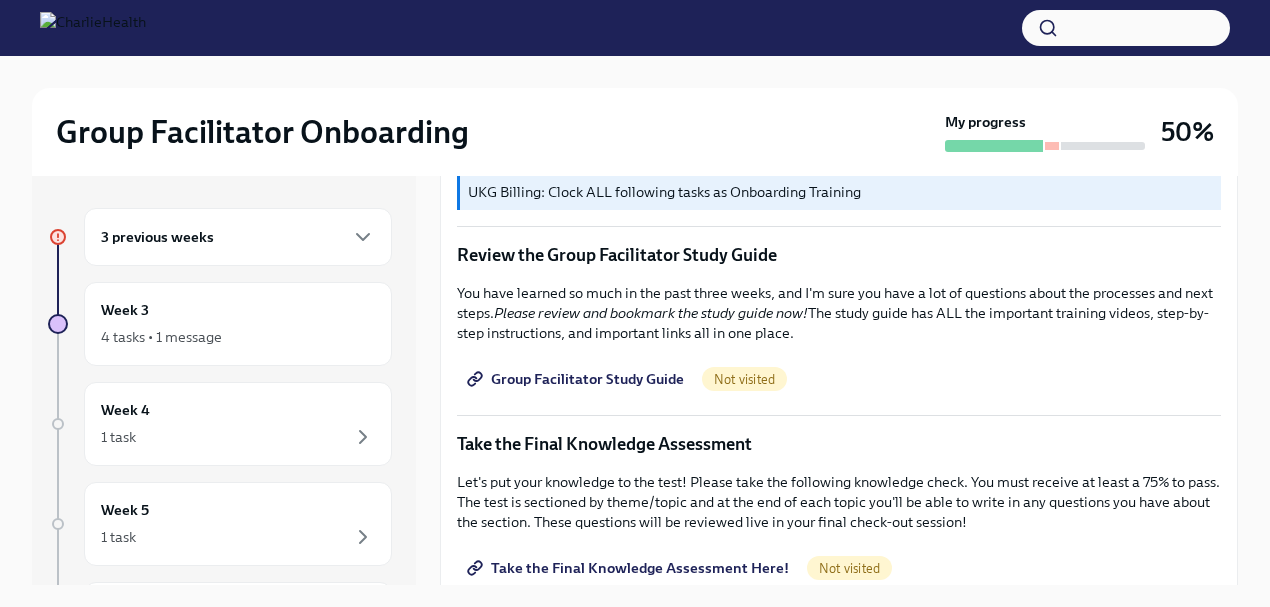click on "Group Facilitator Study Guide" at bounding box center (577, 379) 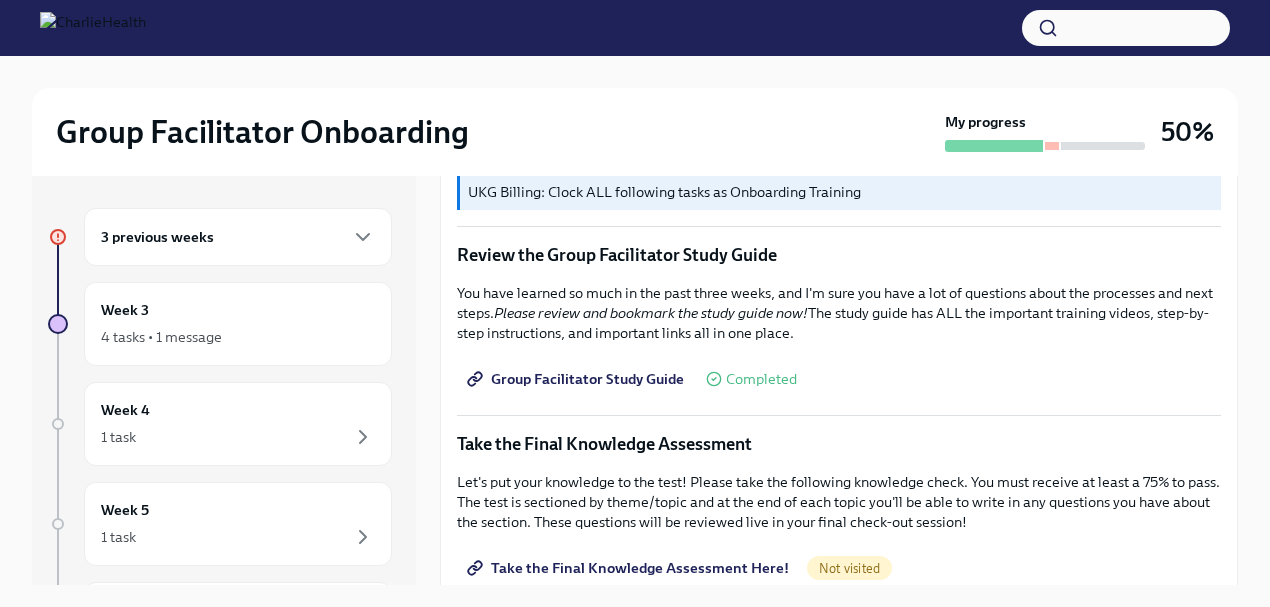 click on "You have successfully made it to your final onboarding tasks! If you have not completed any previous tasks, please pause now and go back to complete before moving forward. UKG Billing: Clock ALL following tasks as Onboarding Training Review the Group Facilitator Study Guide You have learned so much in the past three weeks, and I'm sure you have a lot of questions about the processes and next steps. Please review and bookmark the study guide now! The study guide has ALL the important training videos, step-by-step instructions, and important links all in one place. Group Facilitator Study Guide Completed Take the Final Knowledge Assessment Let's put your knowledge to the test! Please take the following knowledge check. You must receive at least a 75% to pass. The test is sectioned by theme/topic and at the end of each topic you'll be able to write in any questions you have about the section. These questions will be reviewed live in your final check-out session! Take the Final Knowledge Assessment Here! Okta" at bounding box center (839, 456) 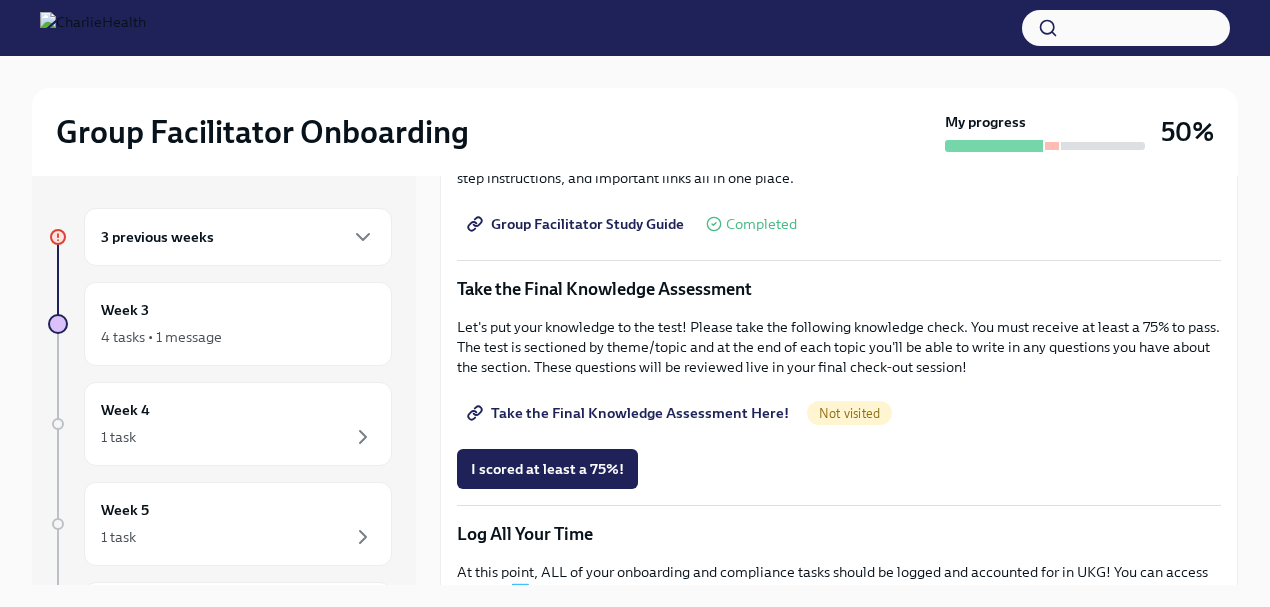 scroll, scrollTop: 1035, scrollLeft: 0, axis: vertical 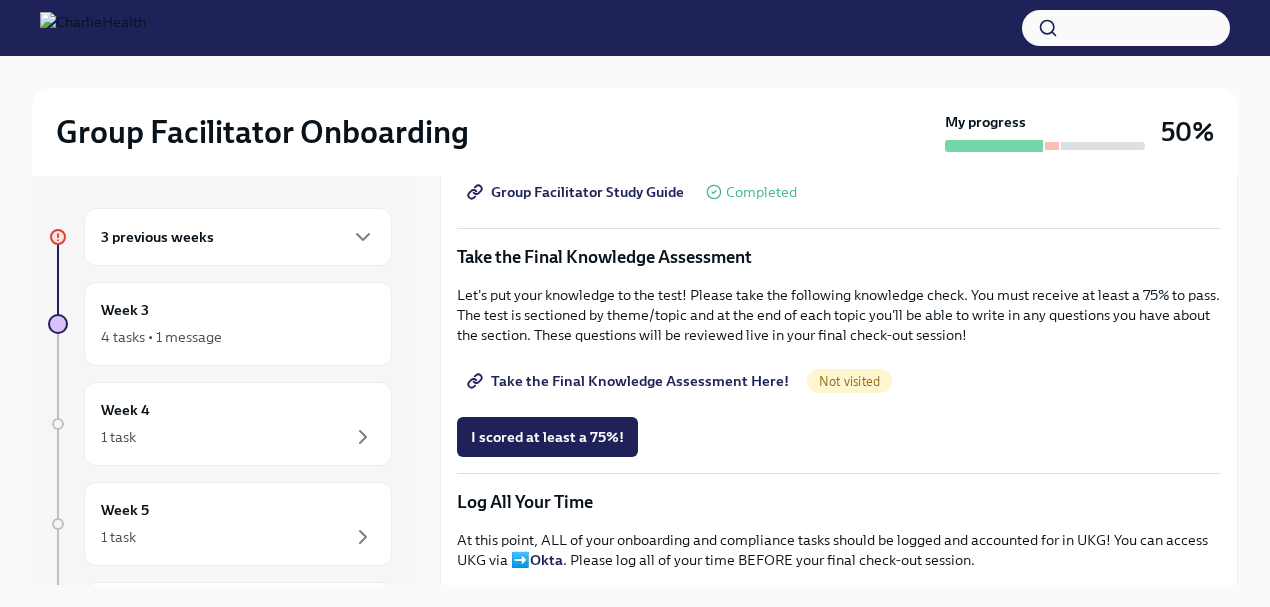 click on "Take the Final Knowledge Assessment Here!" at bounding box center (630, 381) 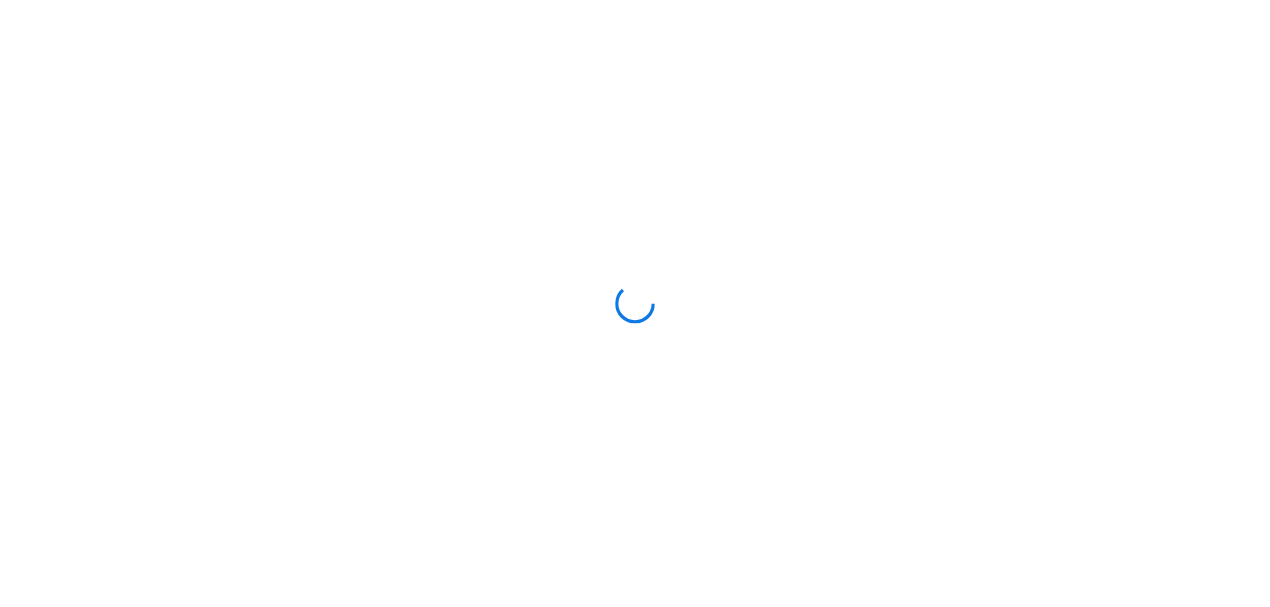 scroll, scrollTop: 0, scrollLeft: 0, axis: both 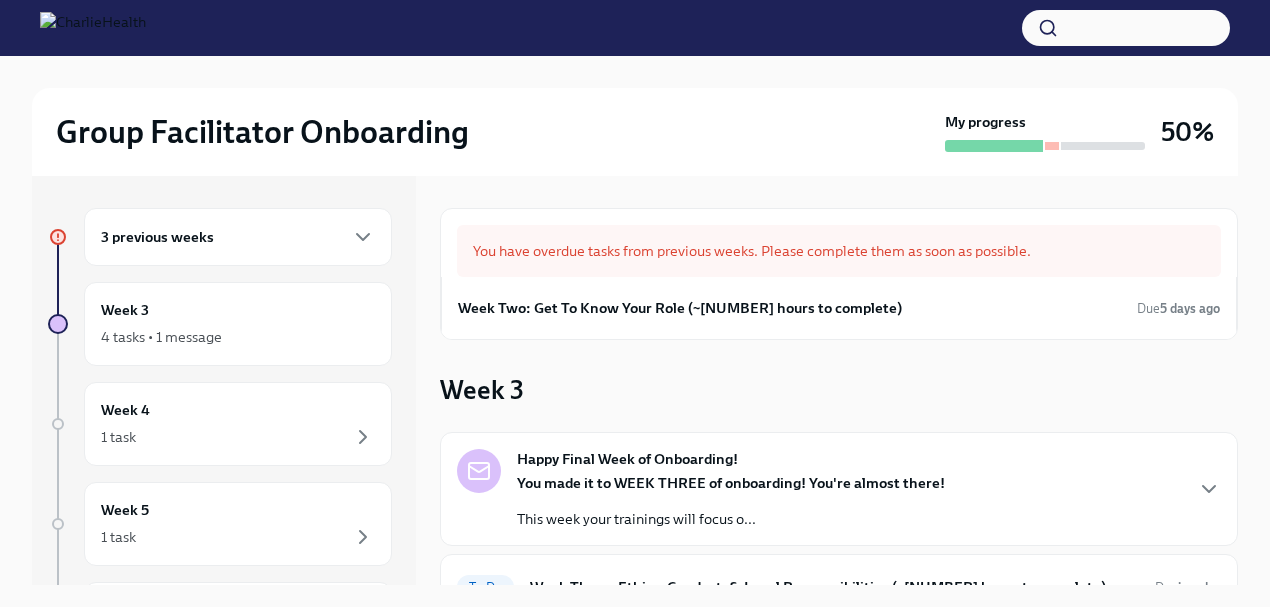 click on "3 previous weeks" at bounding box center (238, 237) 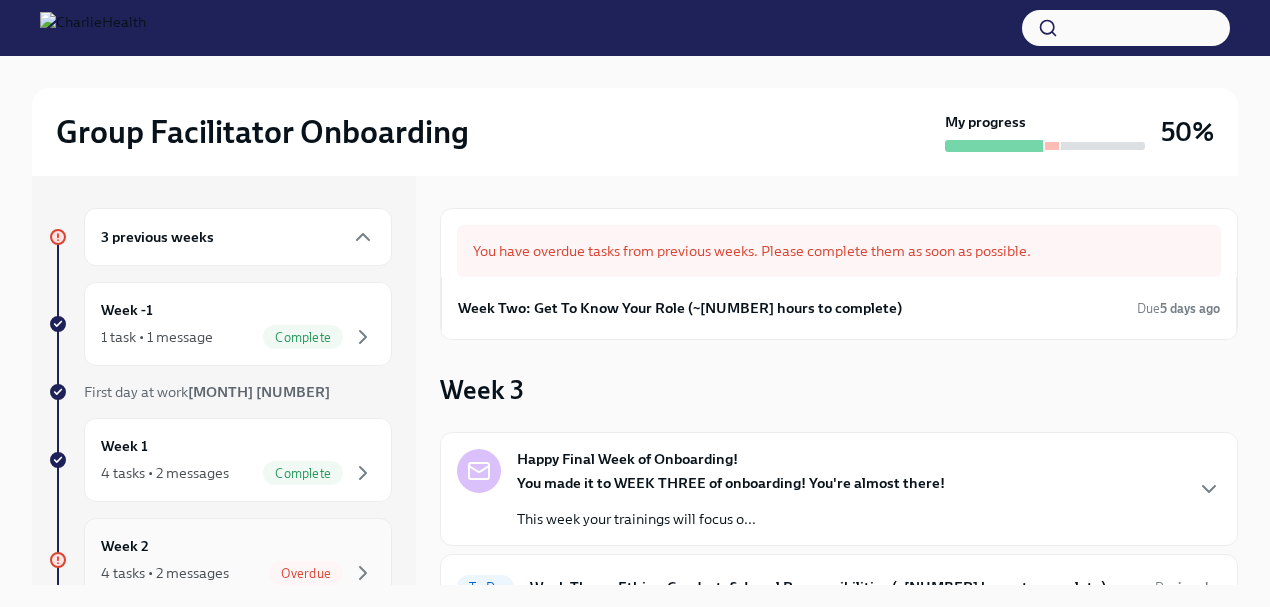 click on "Week 2 4 tasks • 2 messages Overdue" at bounding box center (238, 560) 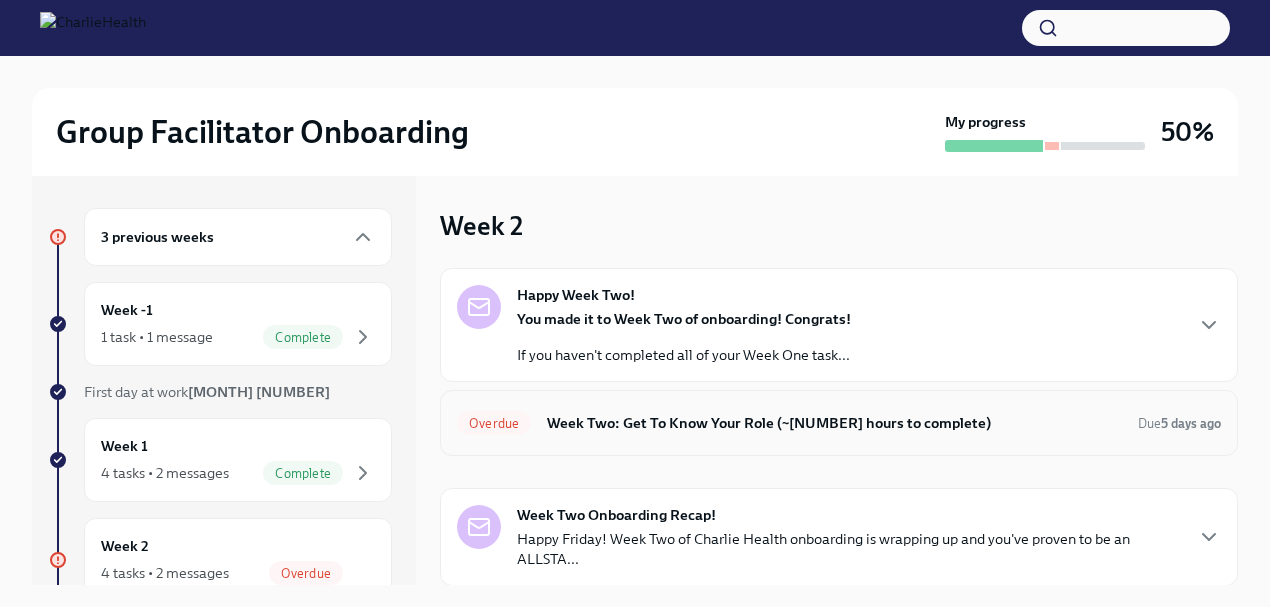 click on "Week Two: Get To Know Your Role (~4 hours to complete)" at bounding box center [834, 423] 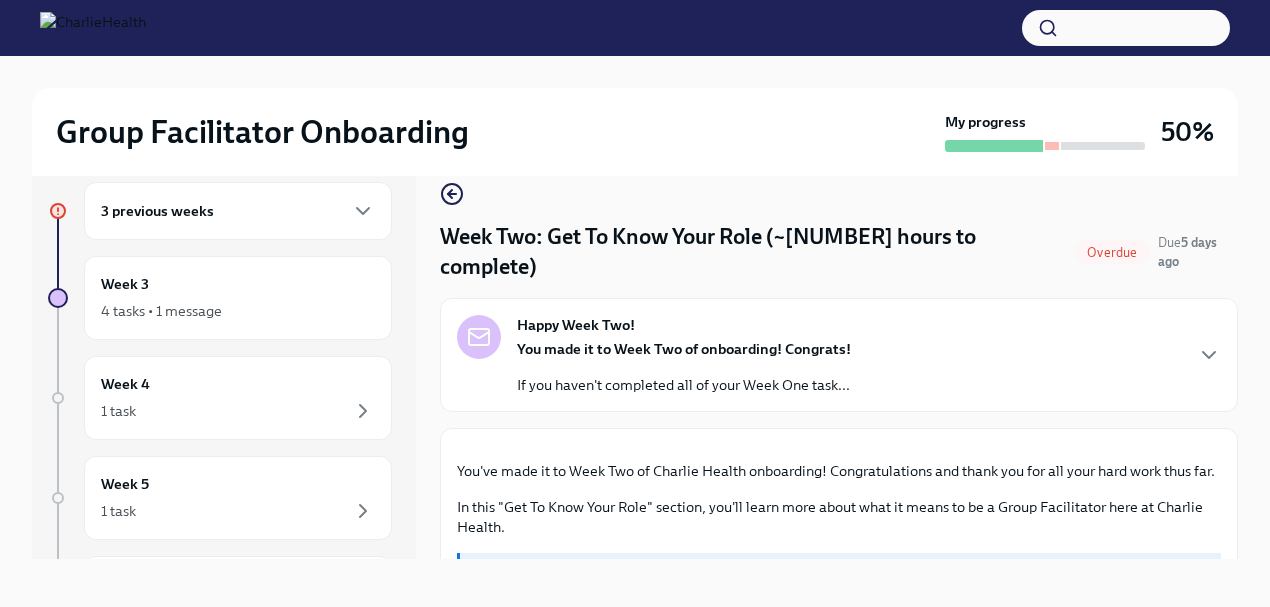 scroll, scrollTop: 34, scrollLeft: 0, axis: vertical 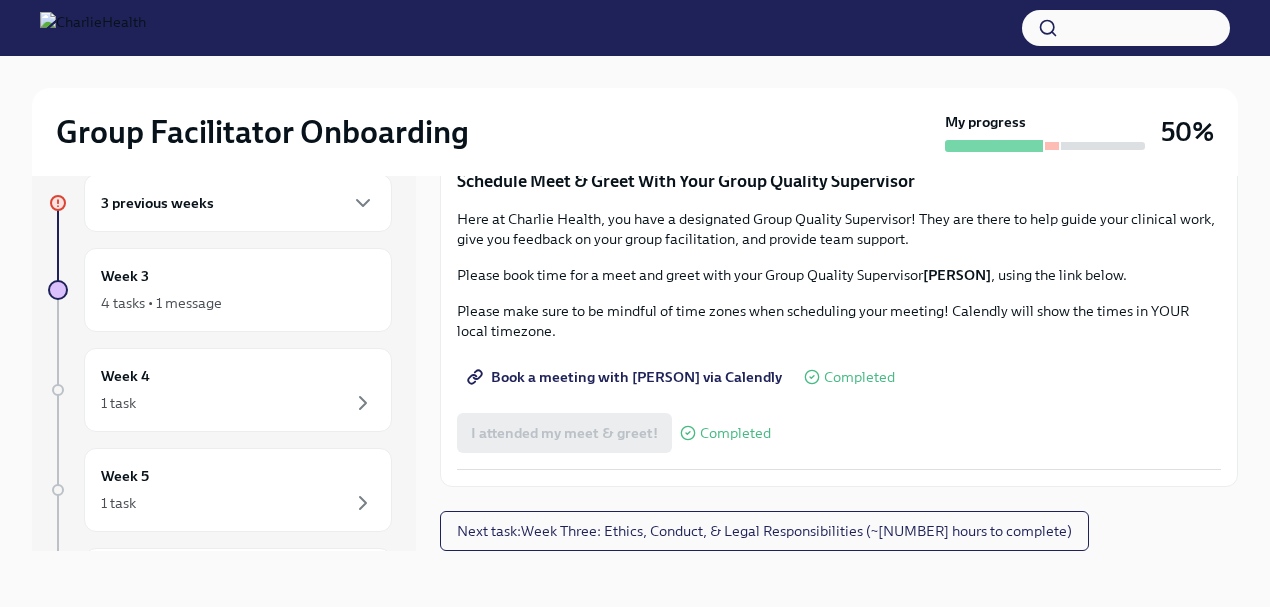 click on "Complete this form to schedule your observations" at bounding box center (645, 60) 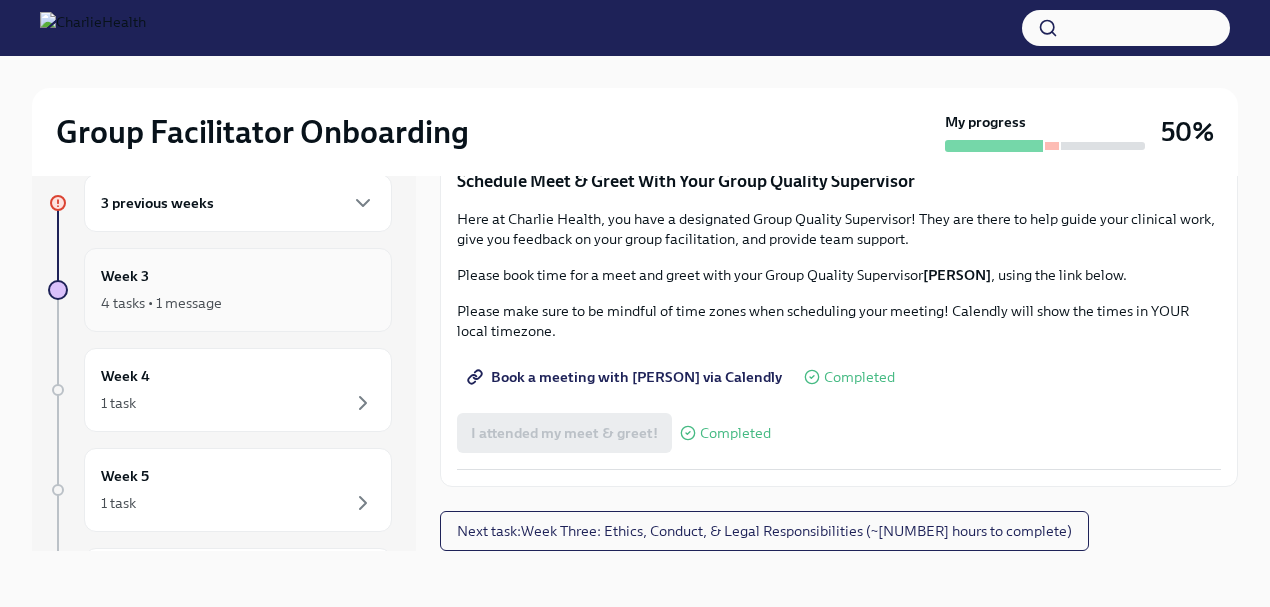 click on "Week 3" at bounding box center [125, 276] 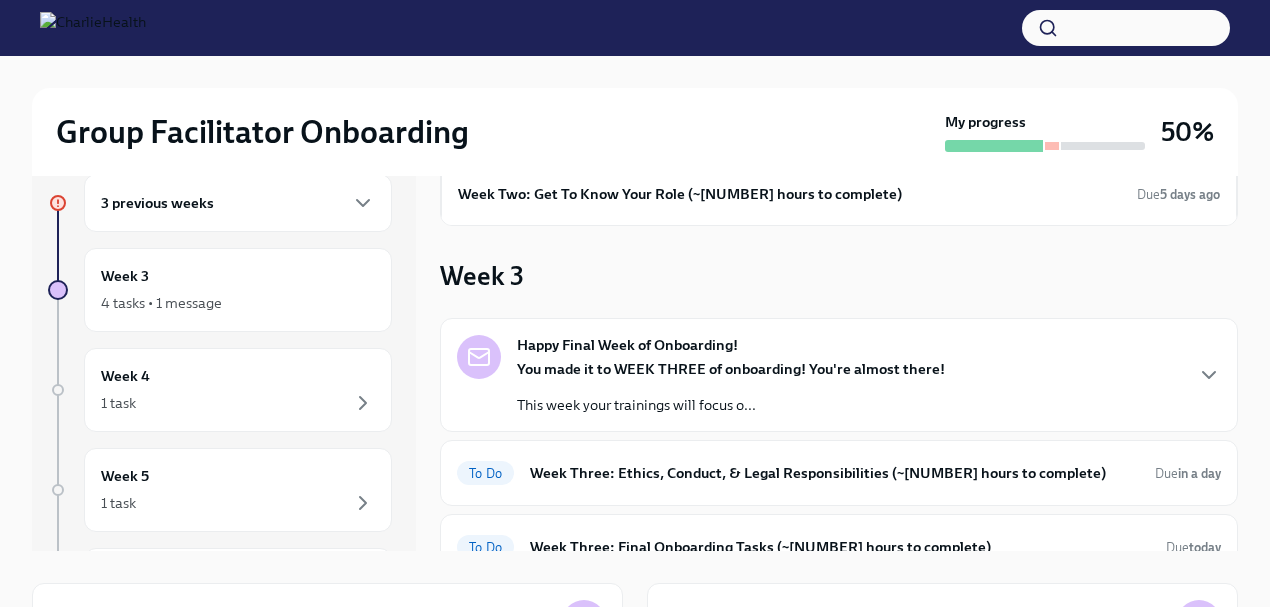 scroll, scrollTop: 265, scrollLeft: 0, axis: vertical 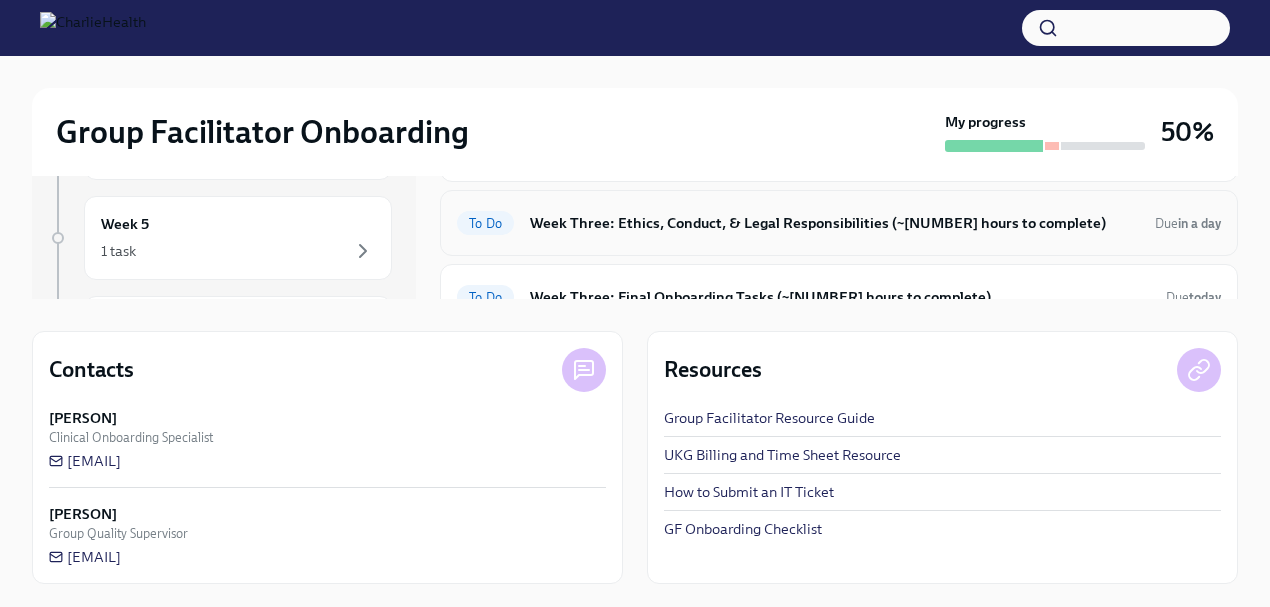 click on "Week Three: Ethics, Conduct, & Legal Responsibilities (~5 hours to complete)" at bounding box center [834, 223] 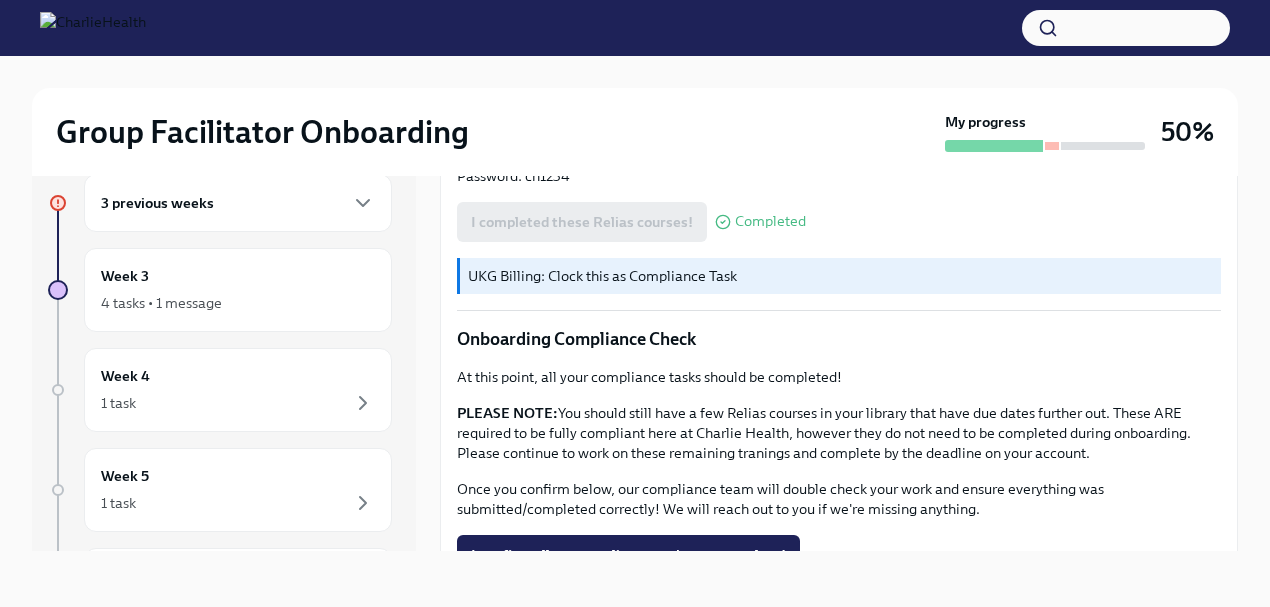 scroll, scrollTop: 1112, scrollLeft: 0, axis: vertical 